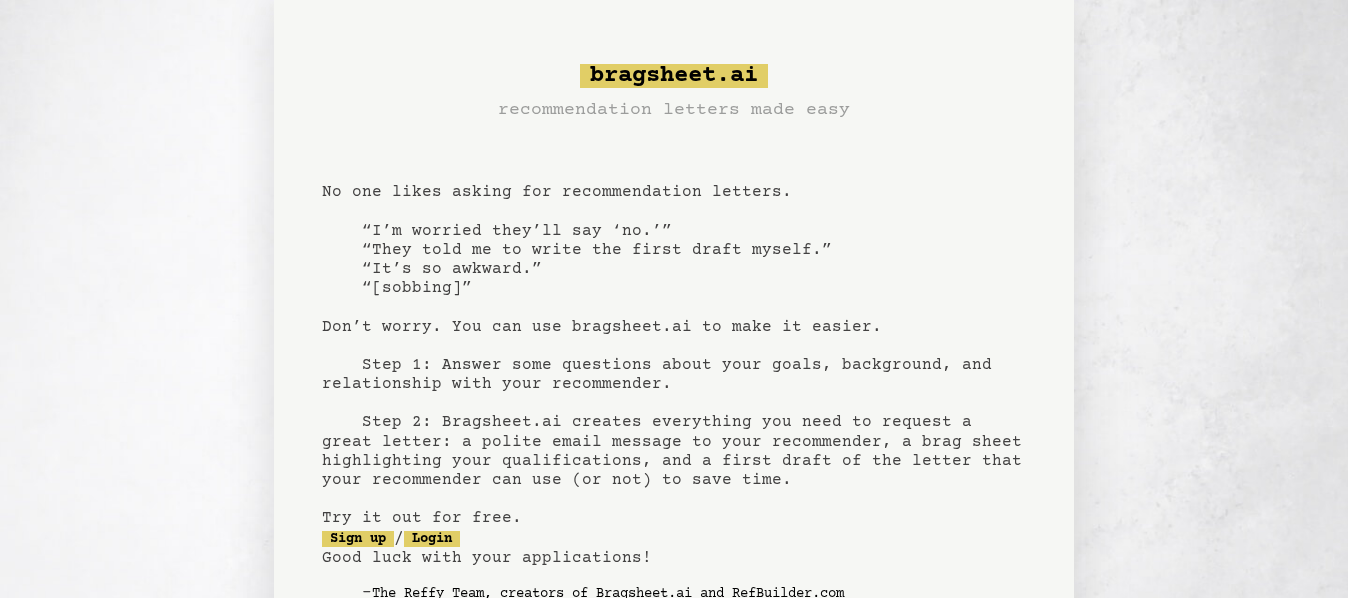 scroll, scrollTop: 0, scrollLeft: 0, axis: both 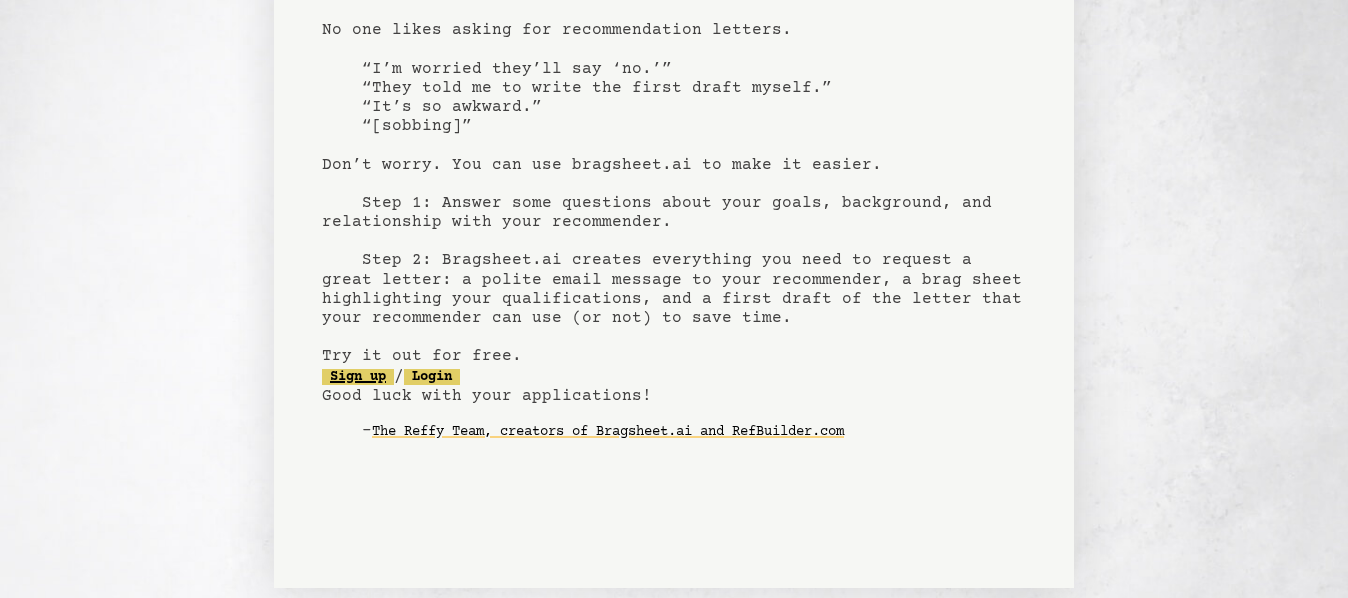 click on "Sign up" at bounding box center (358, 377) 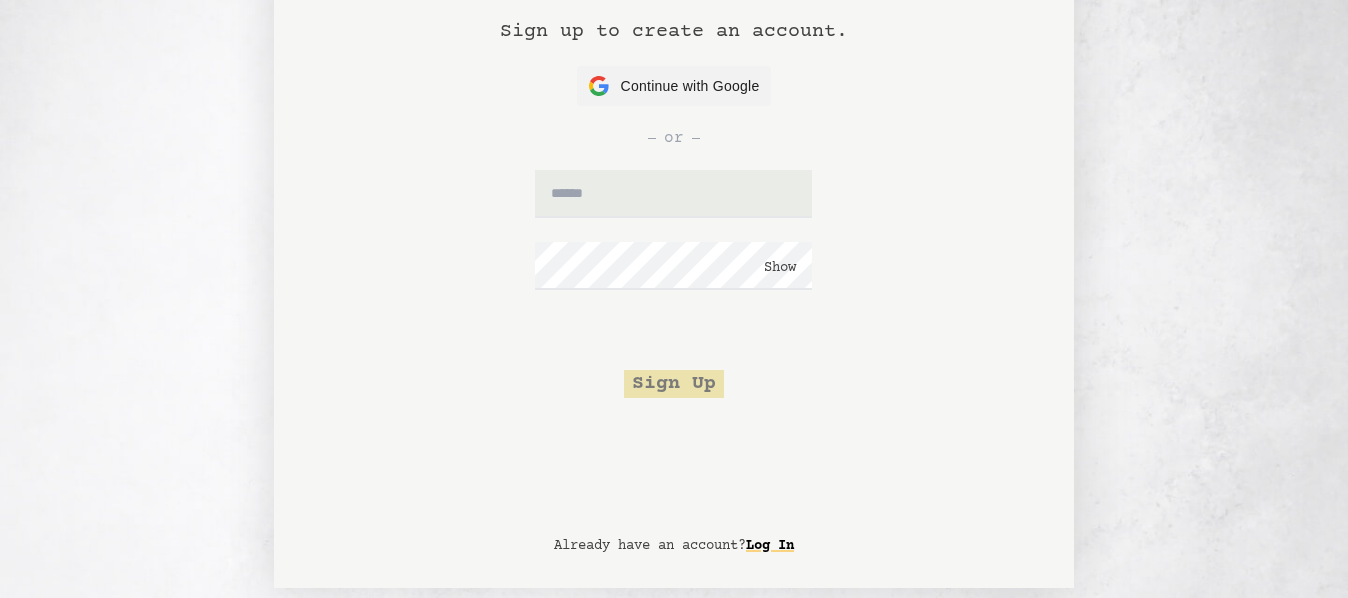 scroll, scrollTop: 0, scrollLeft: 0, axis: both 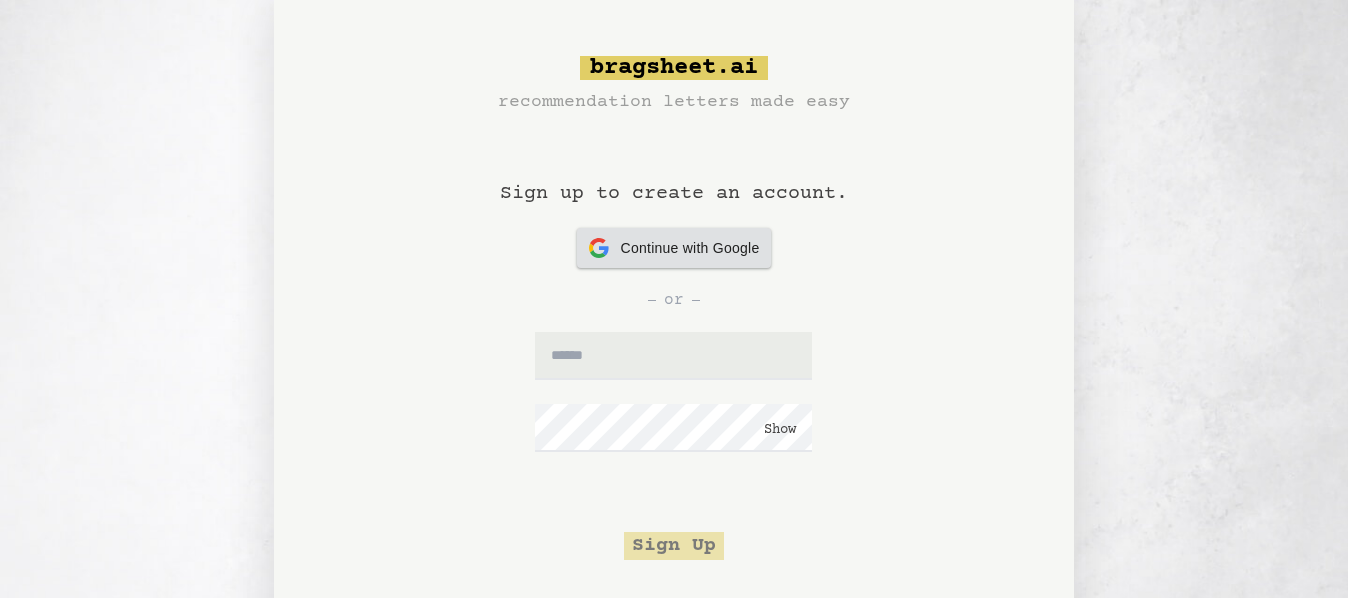 click on "Continue with Google   Continue with Google" at bounding box center (674, 248) 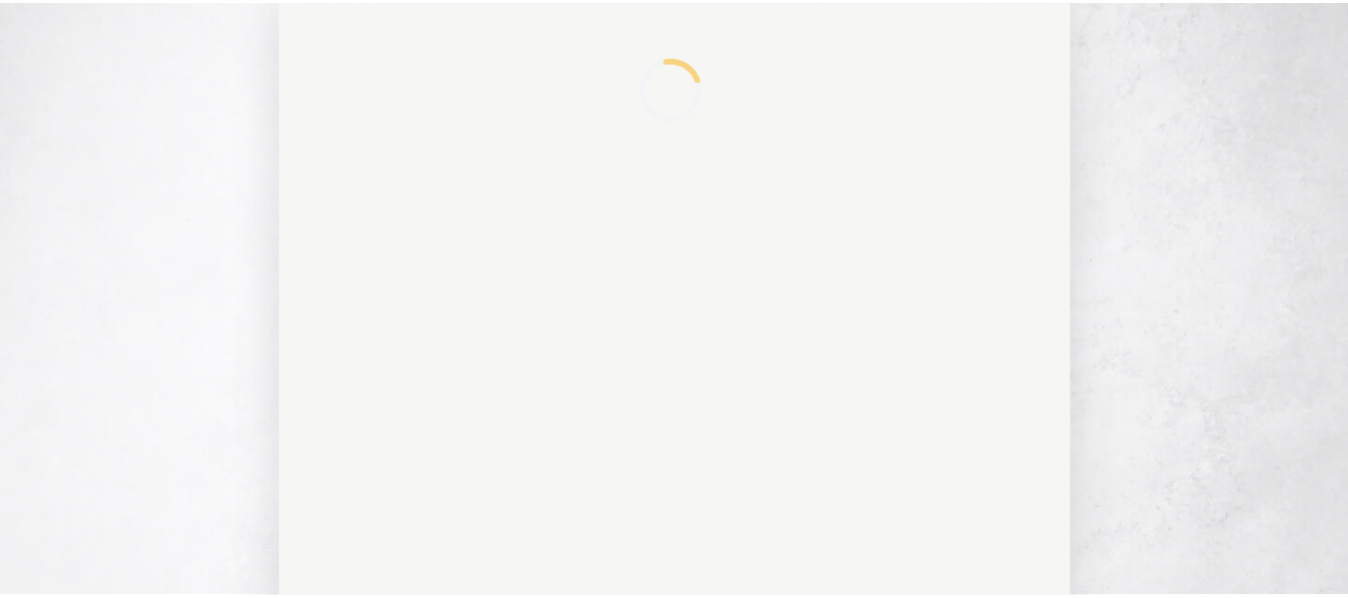 scroll, scrollTop: 0, scrollLeft: 0, axis: both 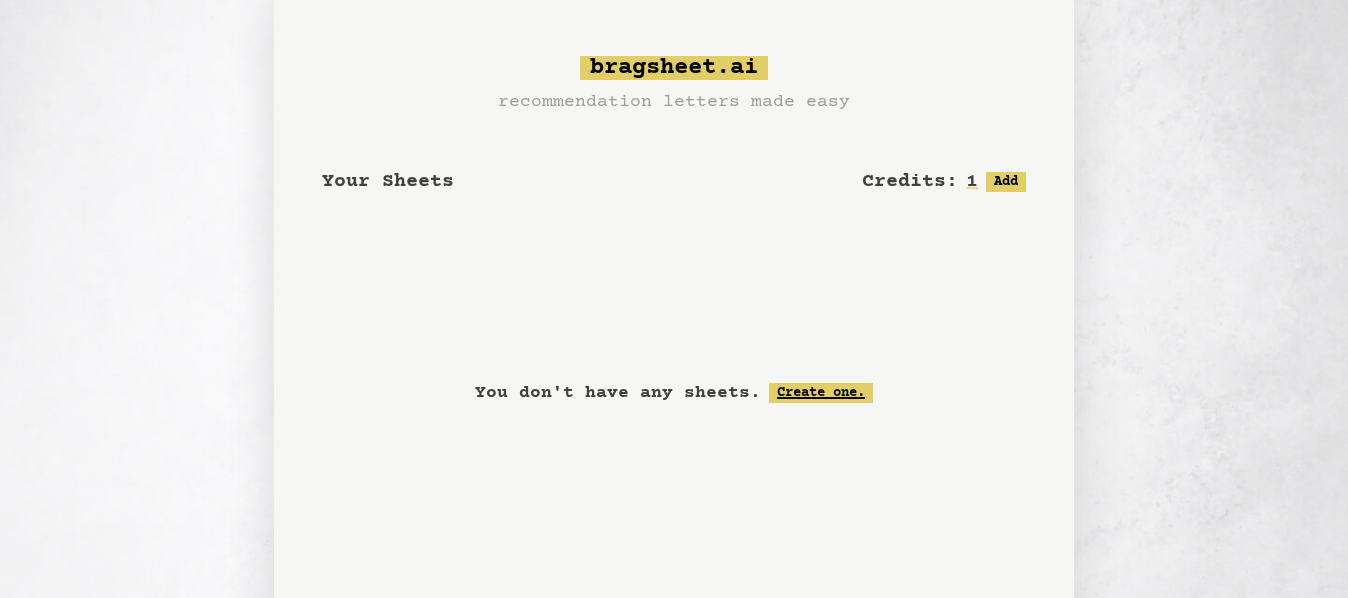click on "Create one." at bounding box center (821, 393) 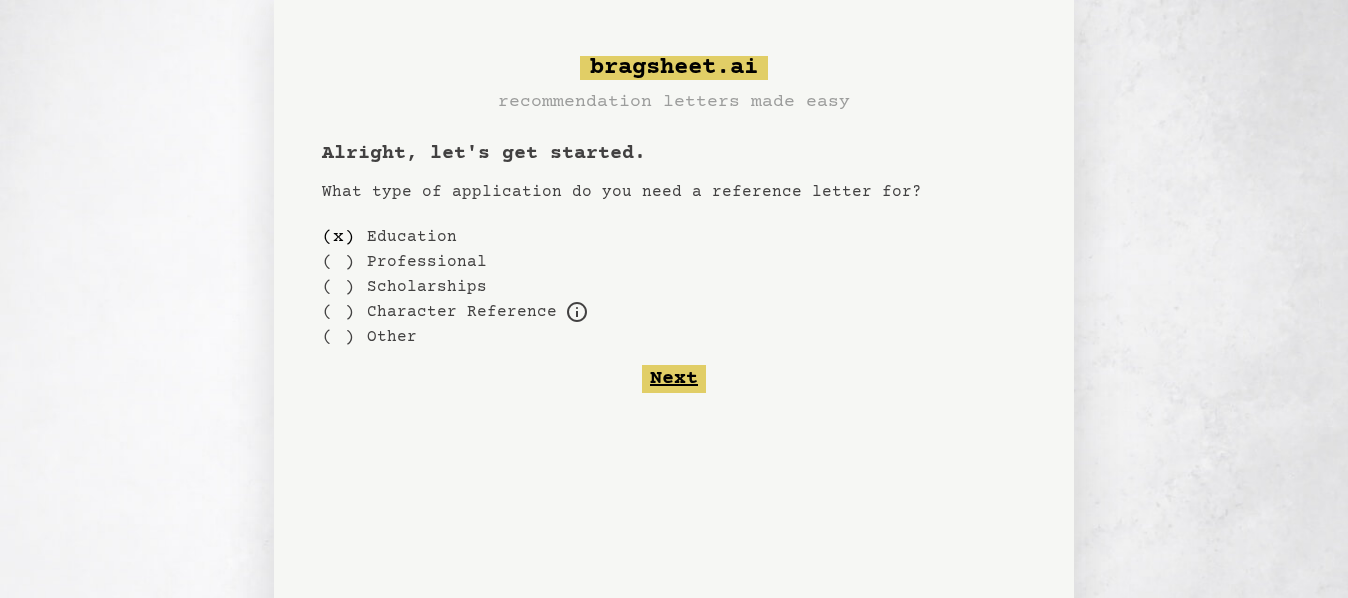 click on "Next" at bounding box center [674, 379] 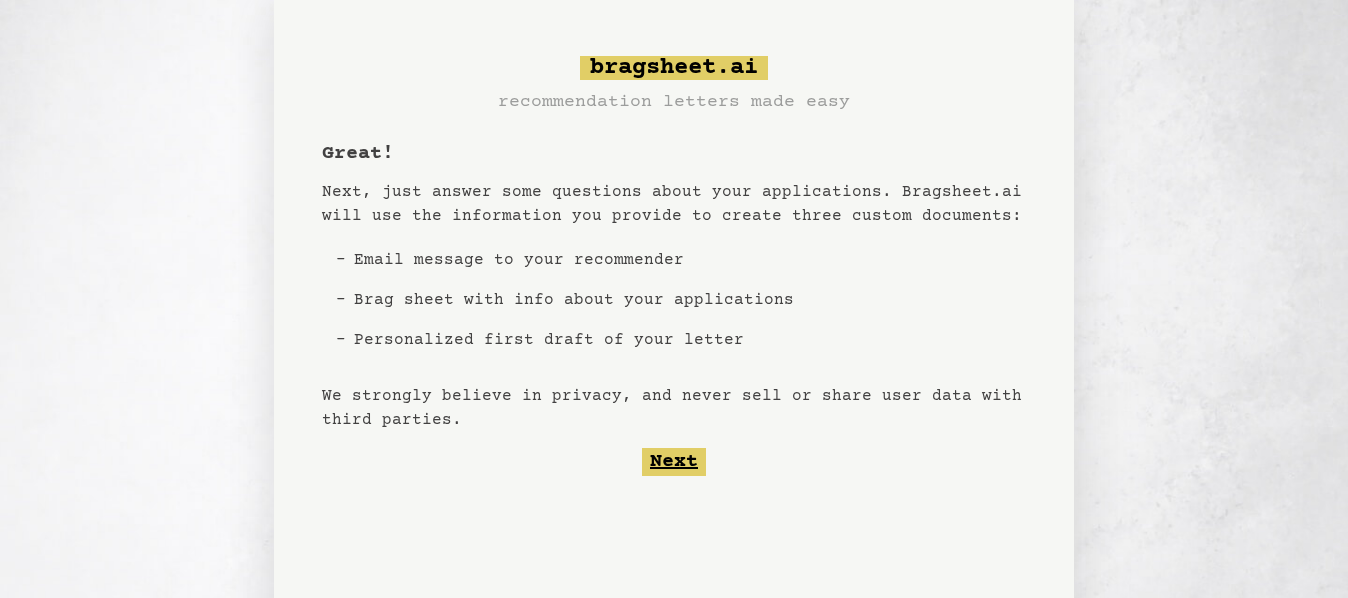 click on "Next" at bounding box center (674, 462) 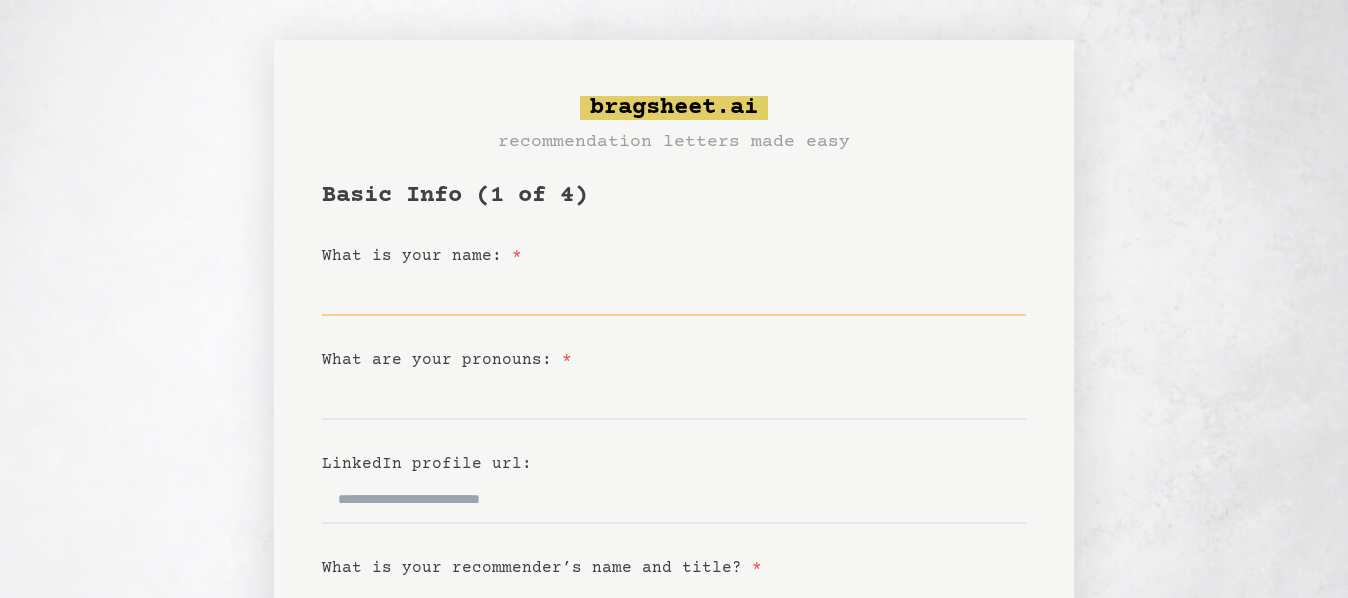 click on "What is your name:   *" at bounding box center (674, 292) 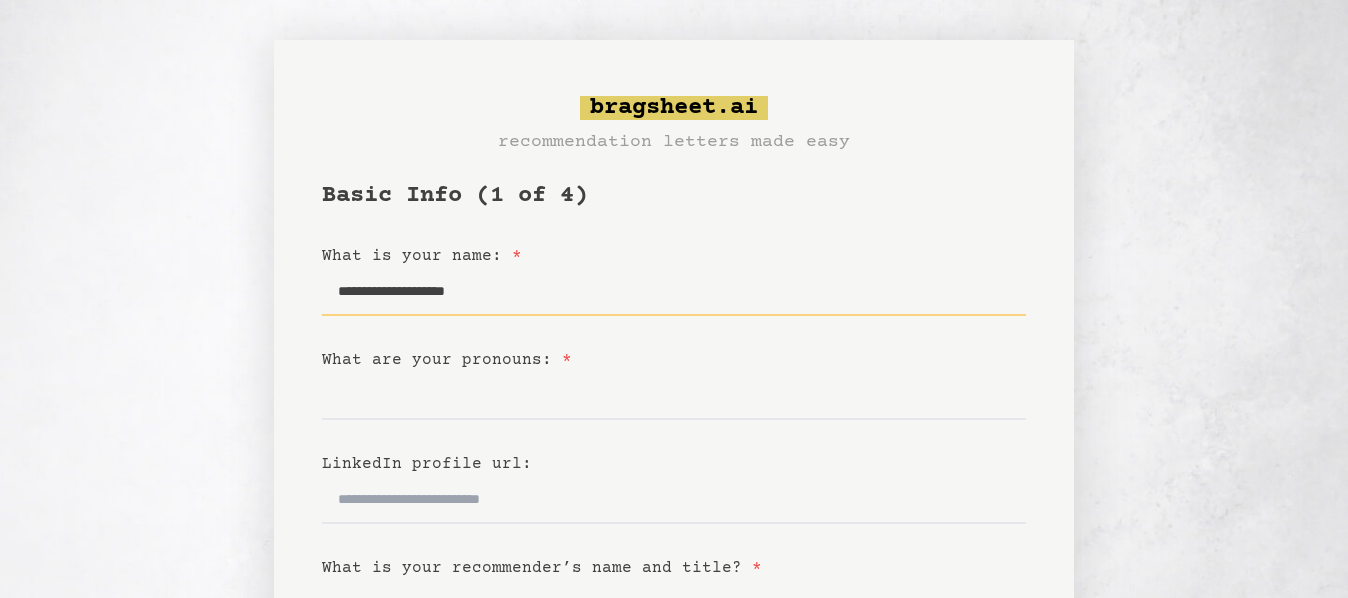 type on "**********" 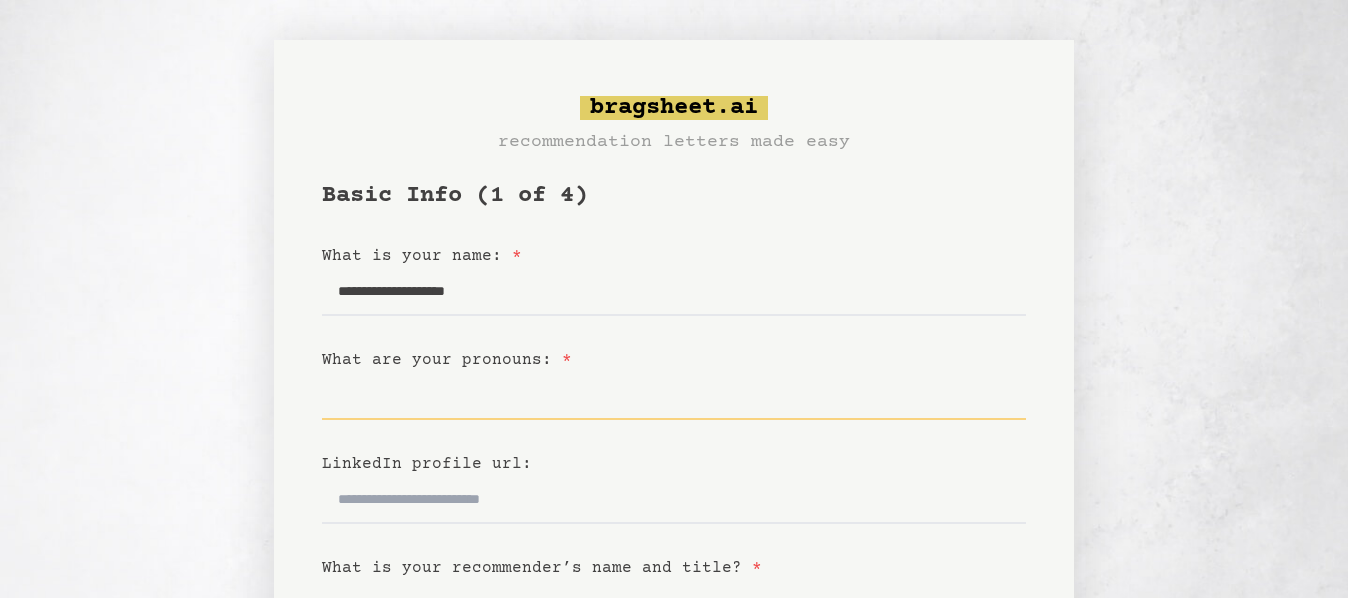 click on "What are your pronouns:   *" at bounding box center [674, 396] 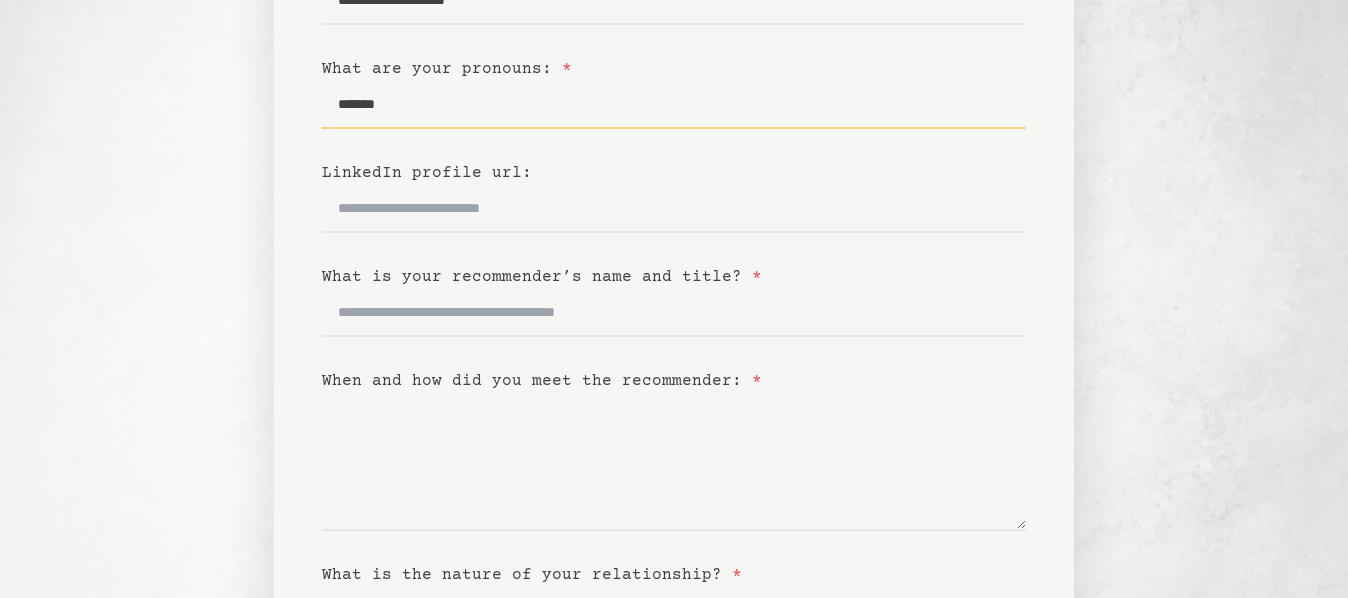 scroll, scrollTop: 293, scrollLeft: 0, axis: vertical 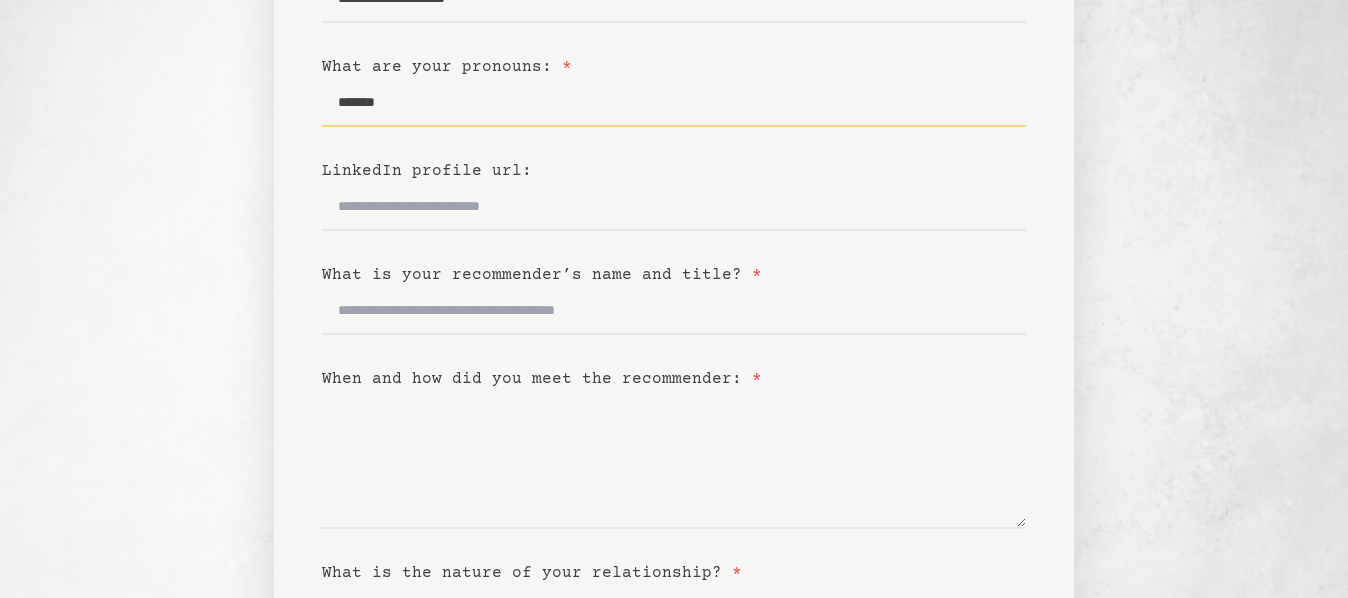 type on "*******" 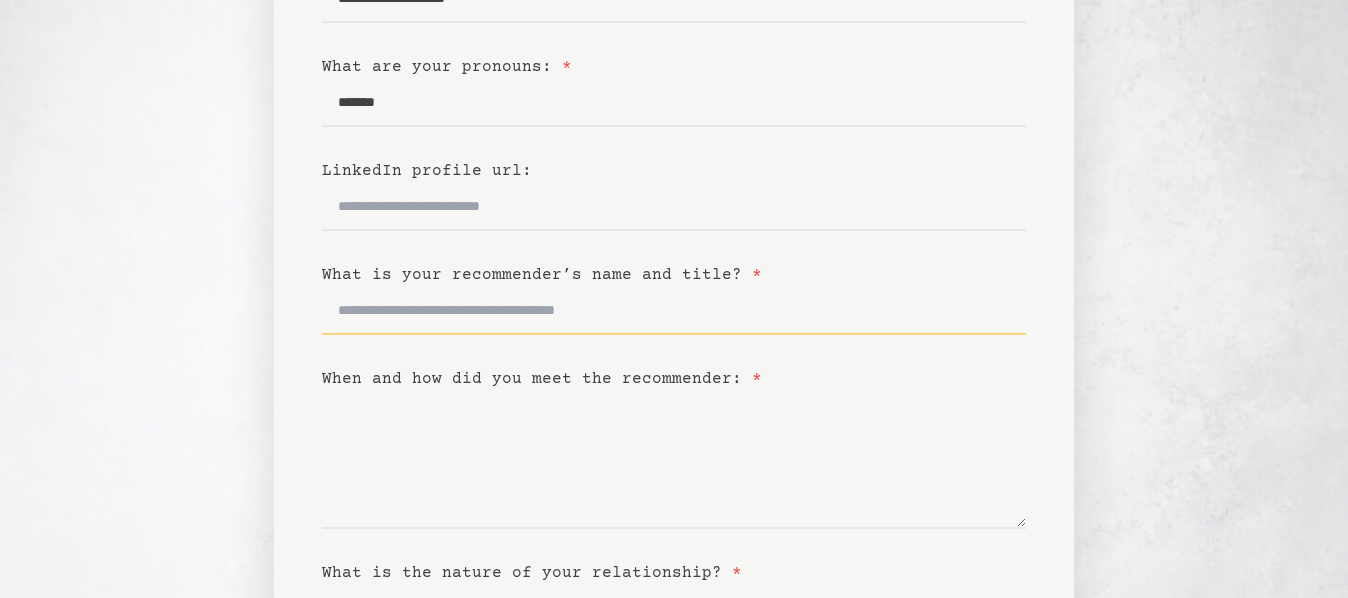 click on "What is your recommender’s name and title?   *" at bounding box center (674, 311) 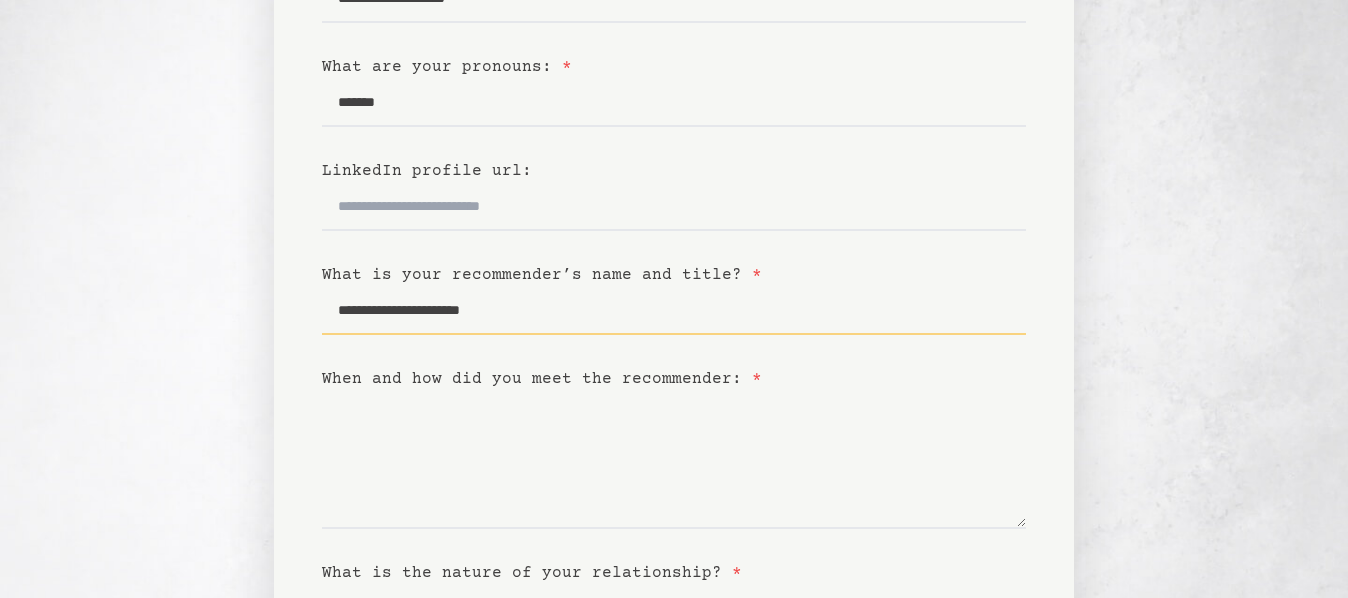 type on "**********" 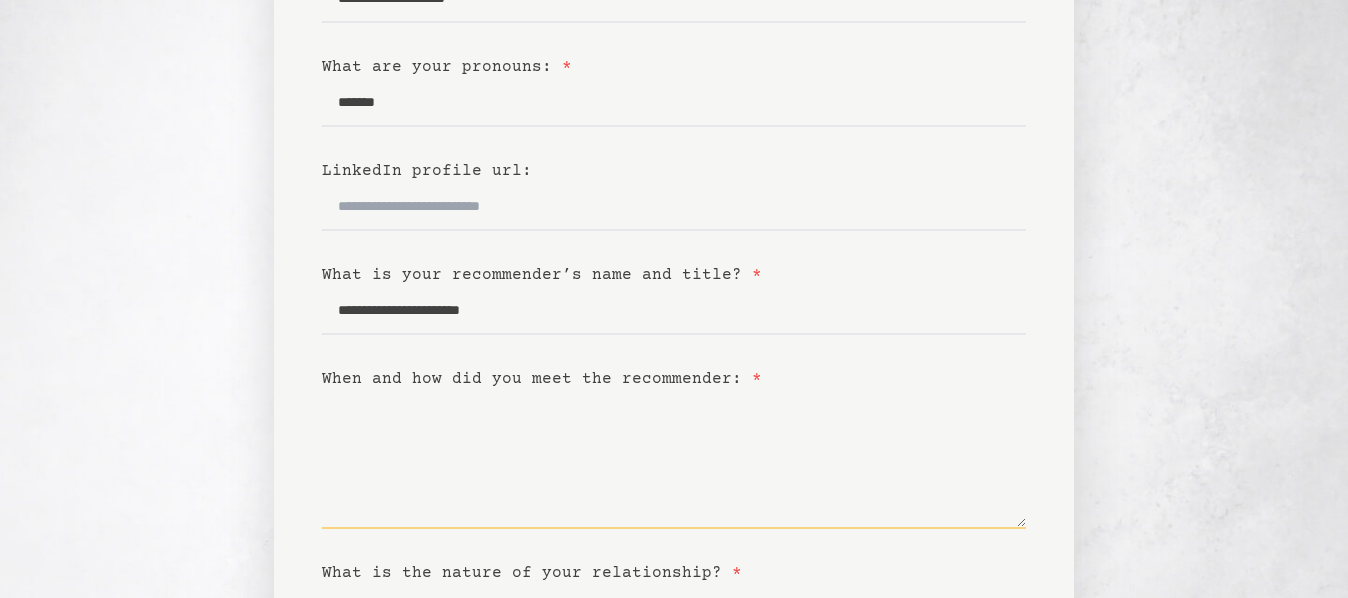 click on "When and how did you meet the recommender:   *" at bounding box center [674, 460] 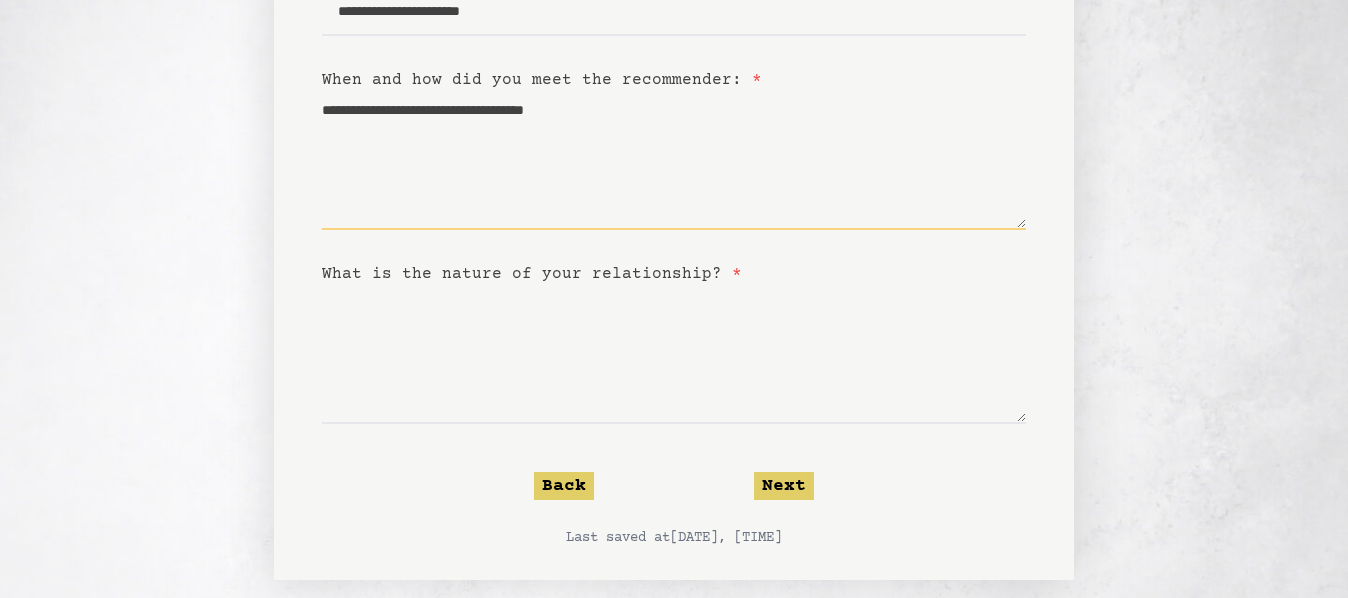 scroll, scrollTop: 614, scrollLeft: 0, axis: vertical 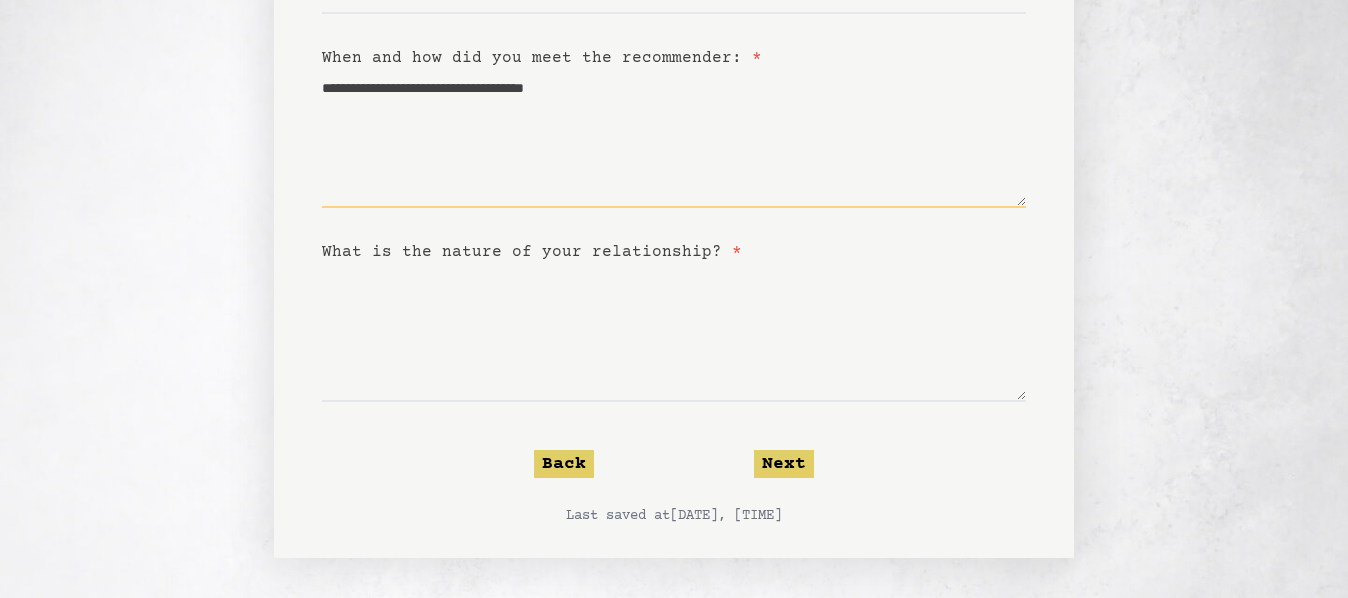 type on "**********" 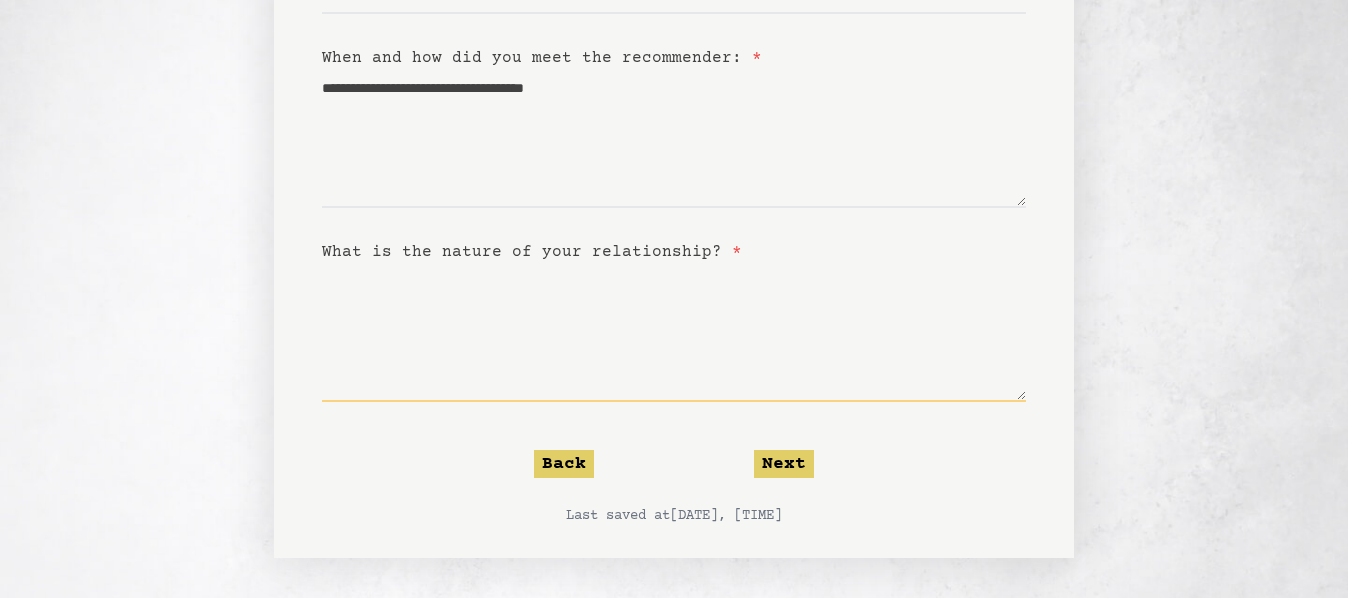 click on "What is the nature of your relationship?   *" at bounding box center [674, 333] 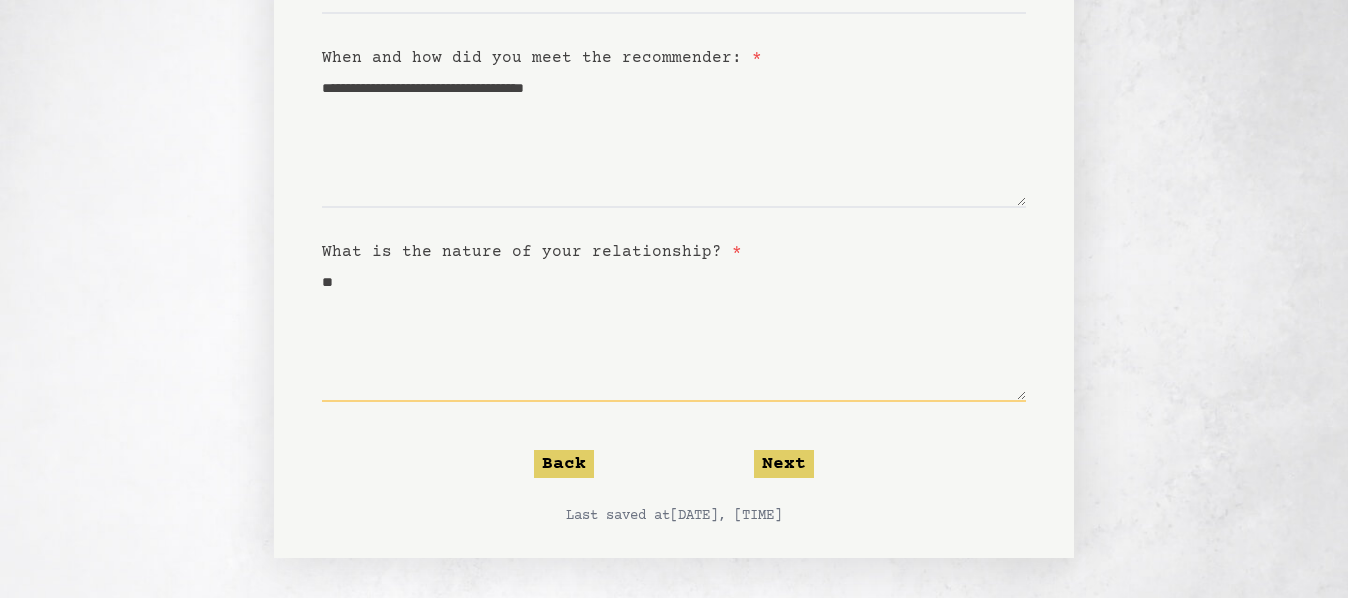 type on "*" 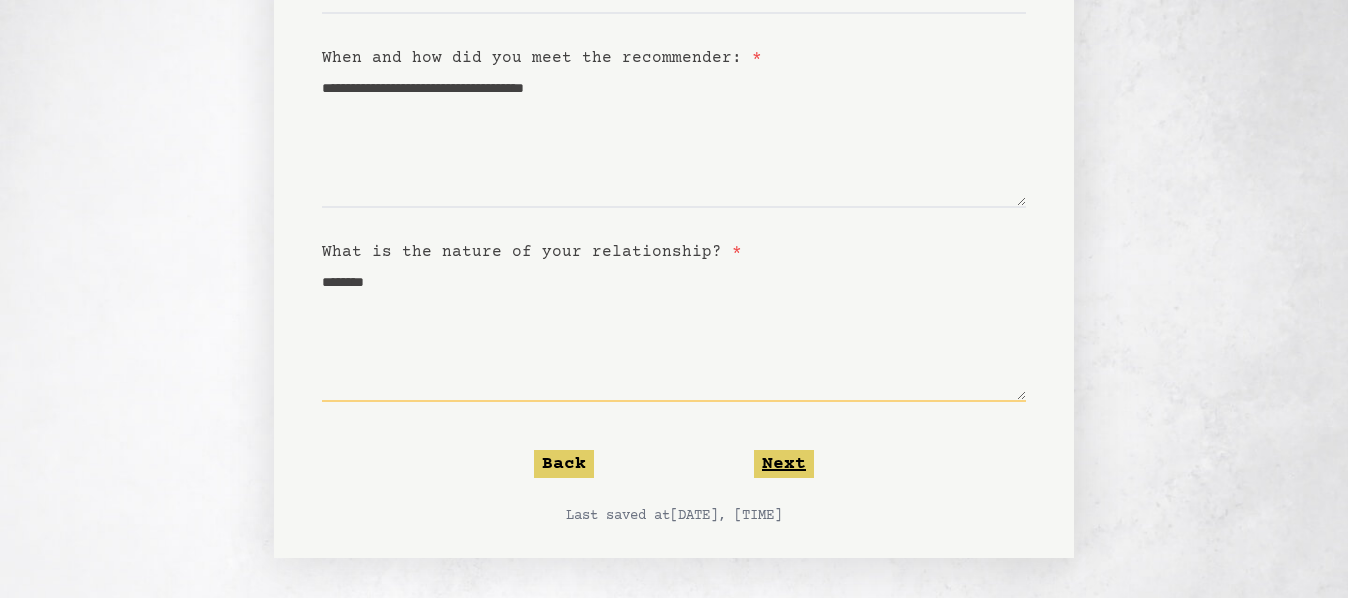 type on "********" 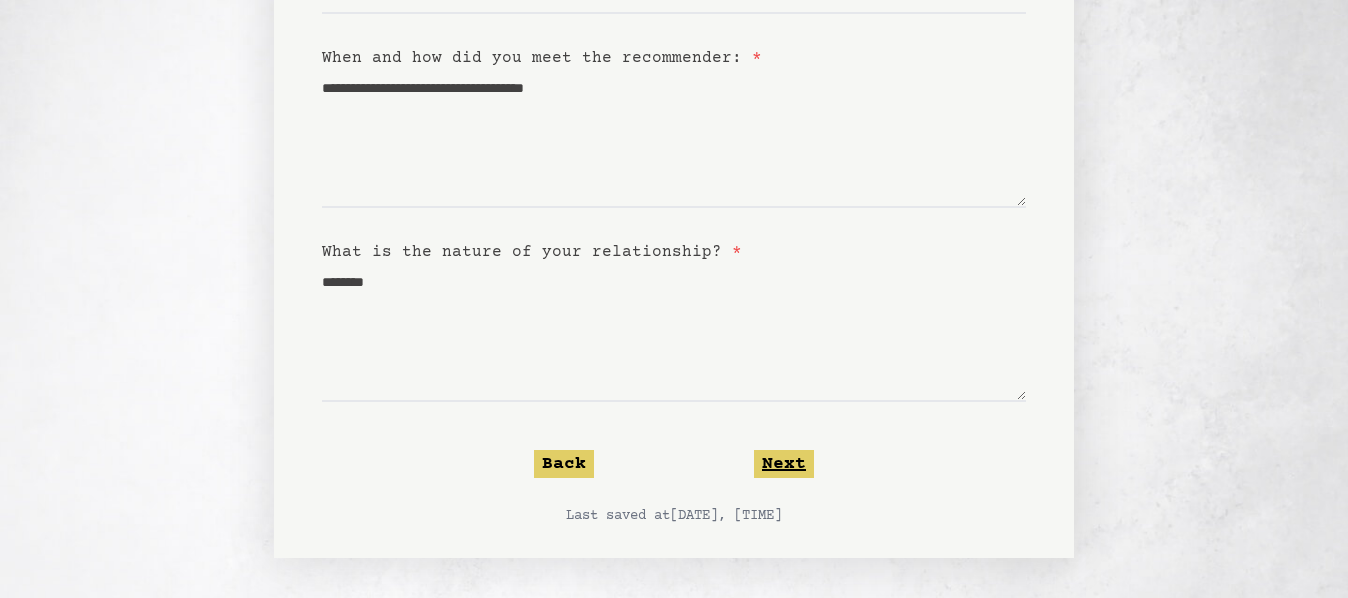 click on "Next" 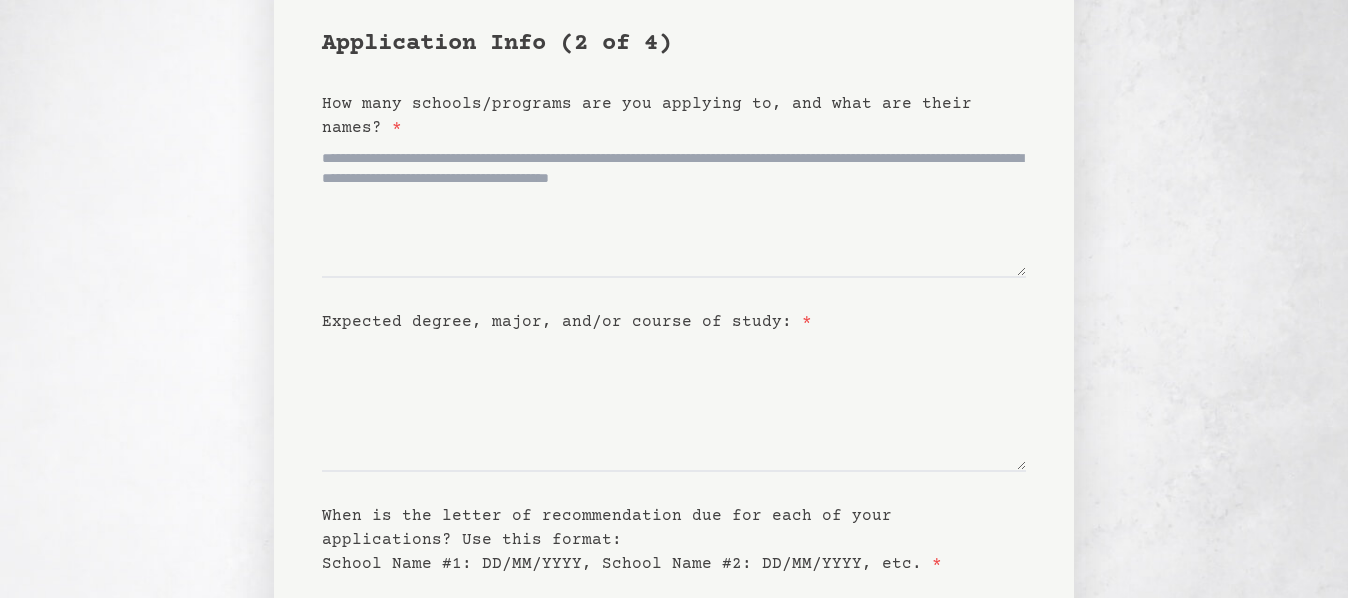 scroll, scrollTop: 0, scrollLeft: 0, axis: both 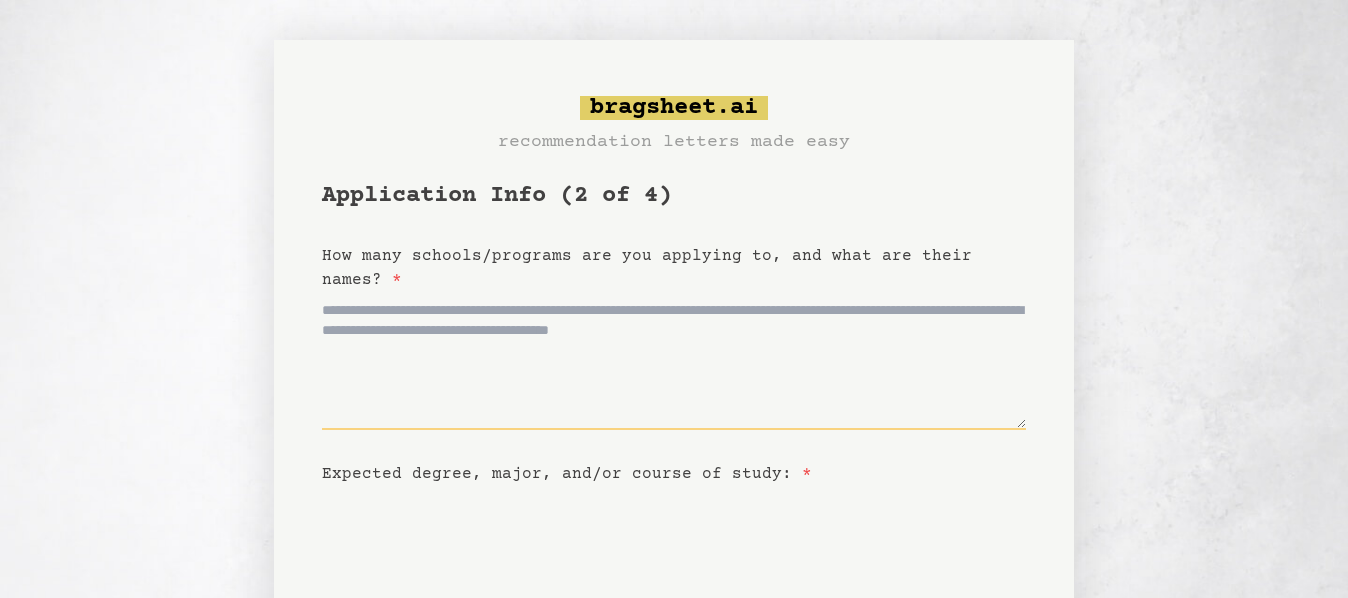 click on "How many schools/programs are you applying to, and what are
their names?   *" at bounding box center (674, 361) 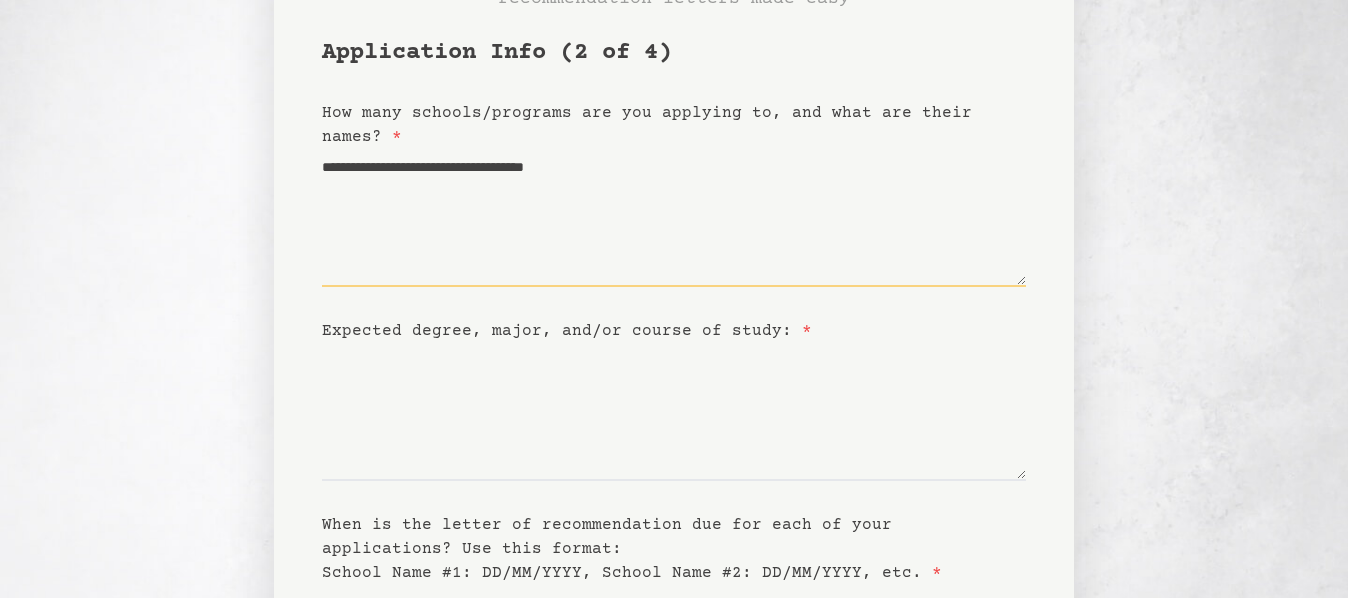 scroll, scrollTop: 202, scrollLeft: 0, axis: vertical 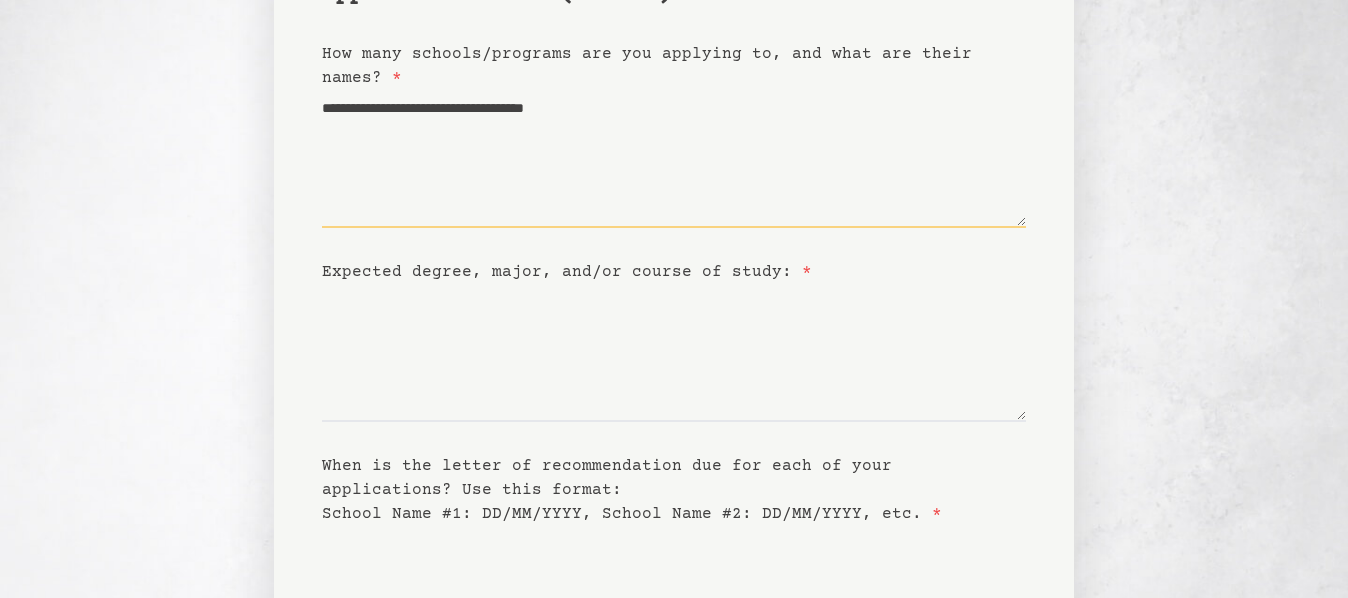 type on "**********" 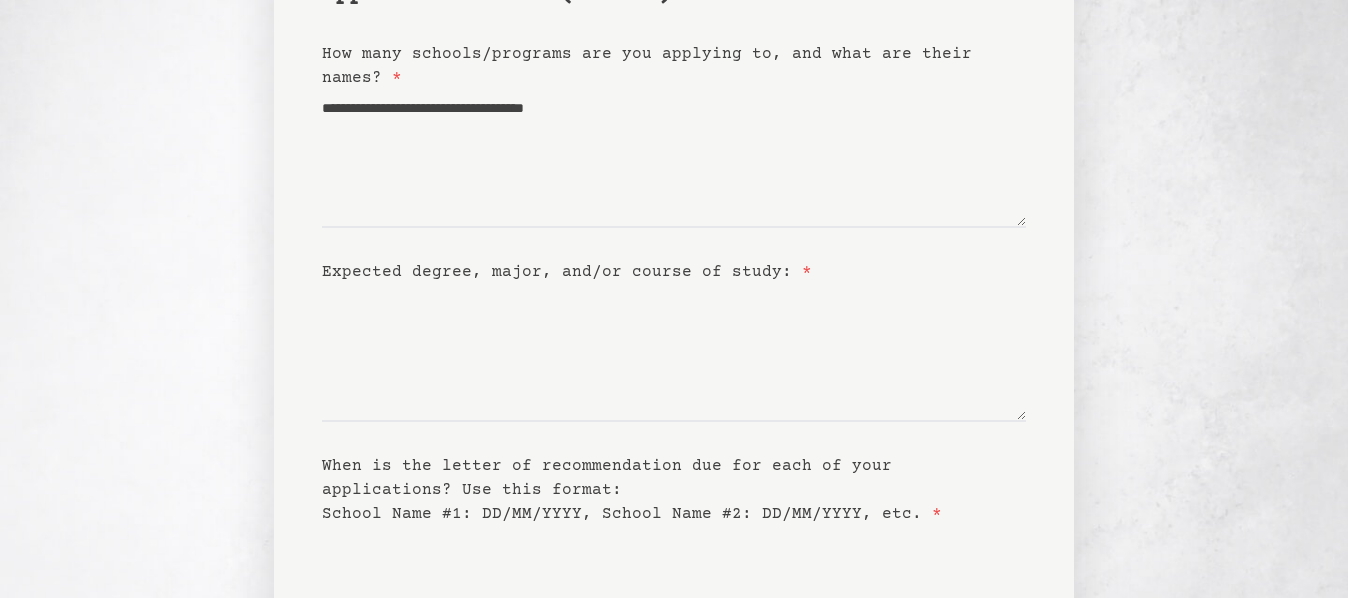 click on "**********" at bounding box center (674, 383) 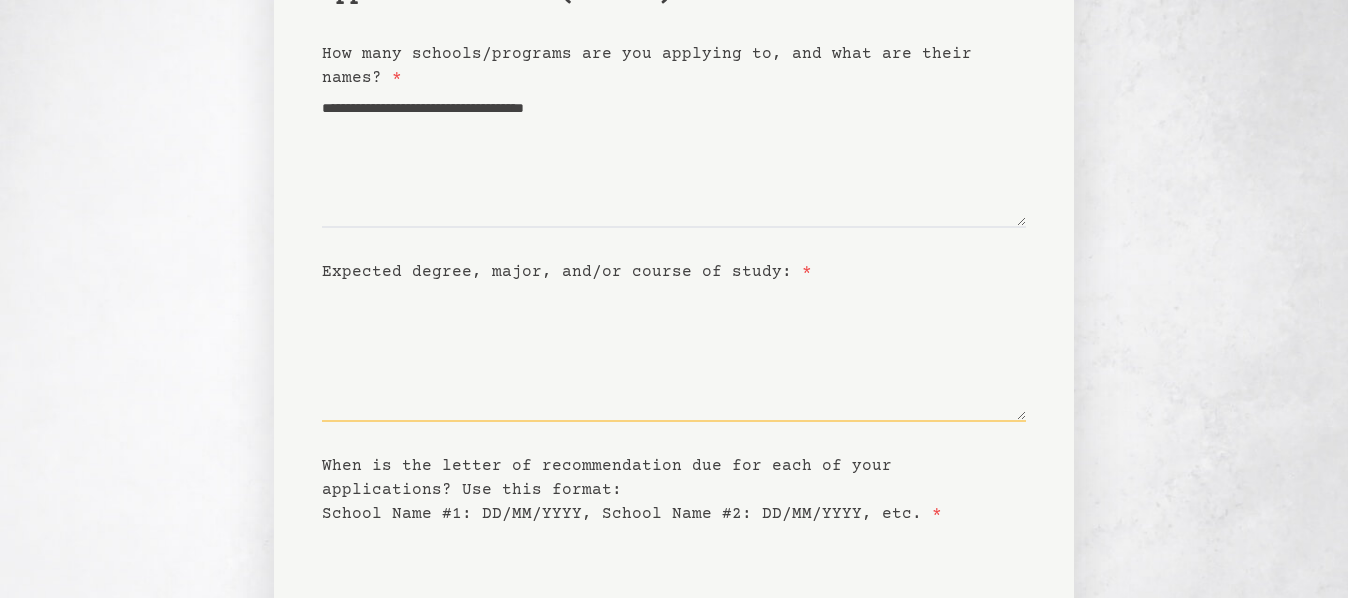 click on "Expected degree, major, and/or course of study:   *" at bounding box center (674, 353) 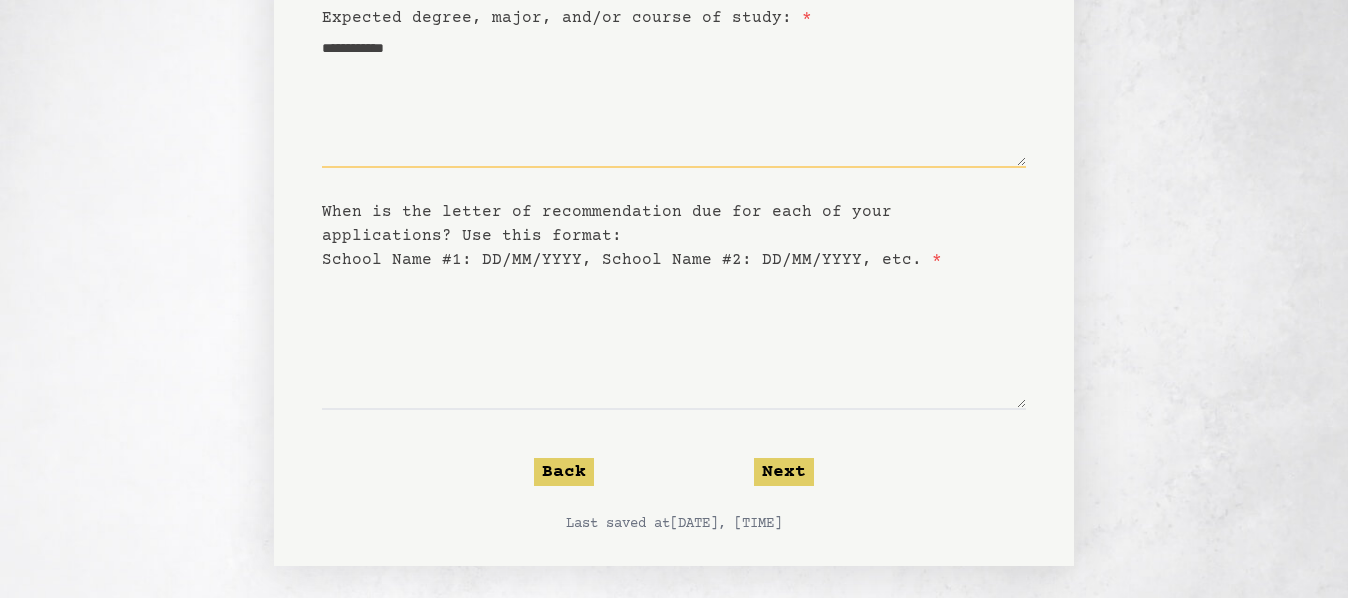 scroll, scrollTop: 464, scrollLeft: 0, axis: vertical 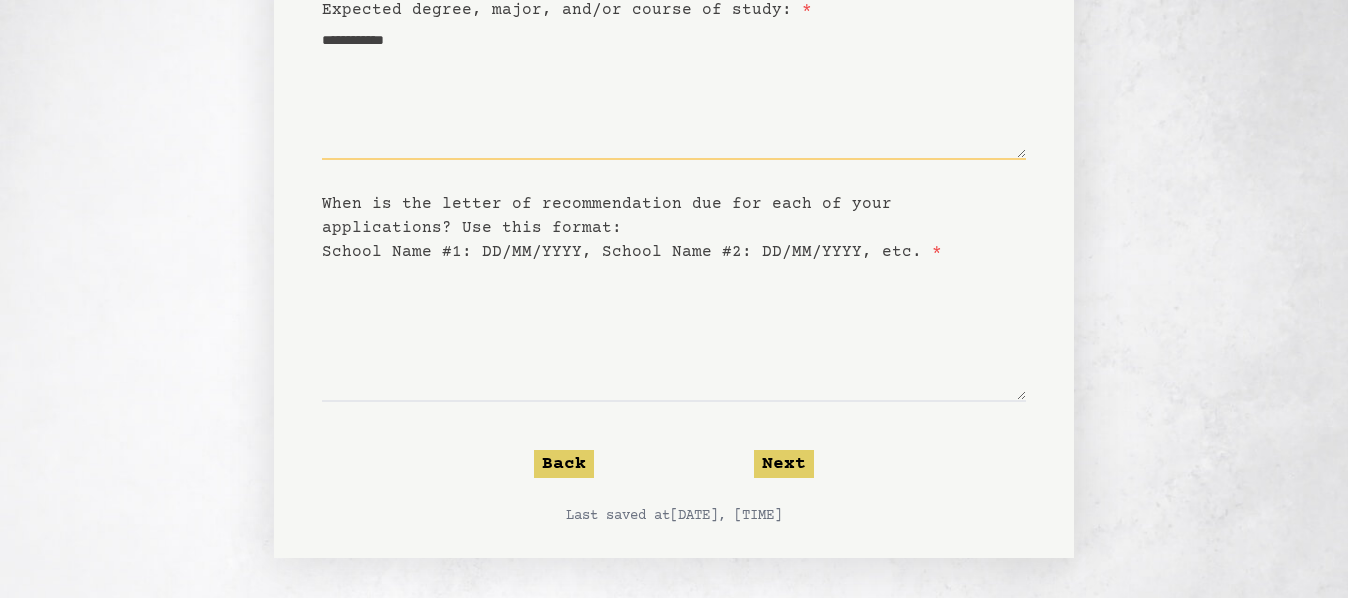 type on "**********" 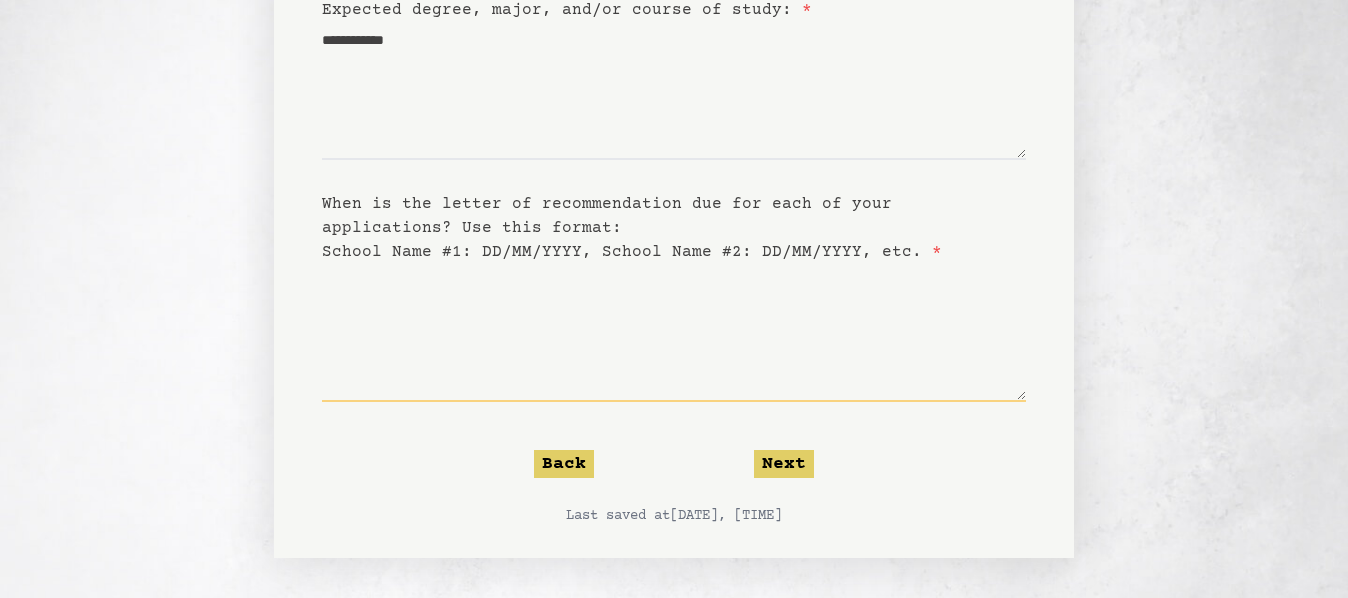 click on "When is the letter of recommendation due for each of your
applications? Use this format: School Name #1: DD/MM/YYYY,
School Name #2: DD/MM/YYYY, etc.   *" at bounding box center (674, 333) 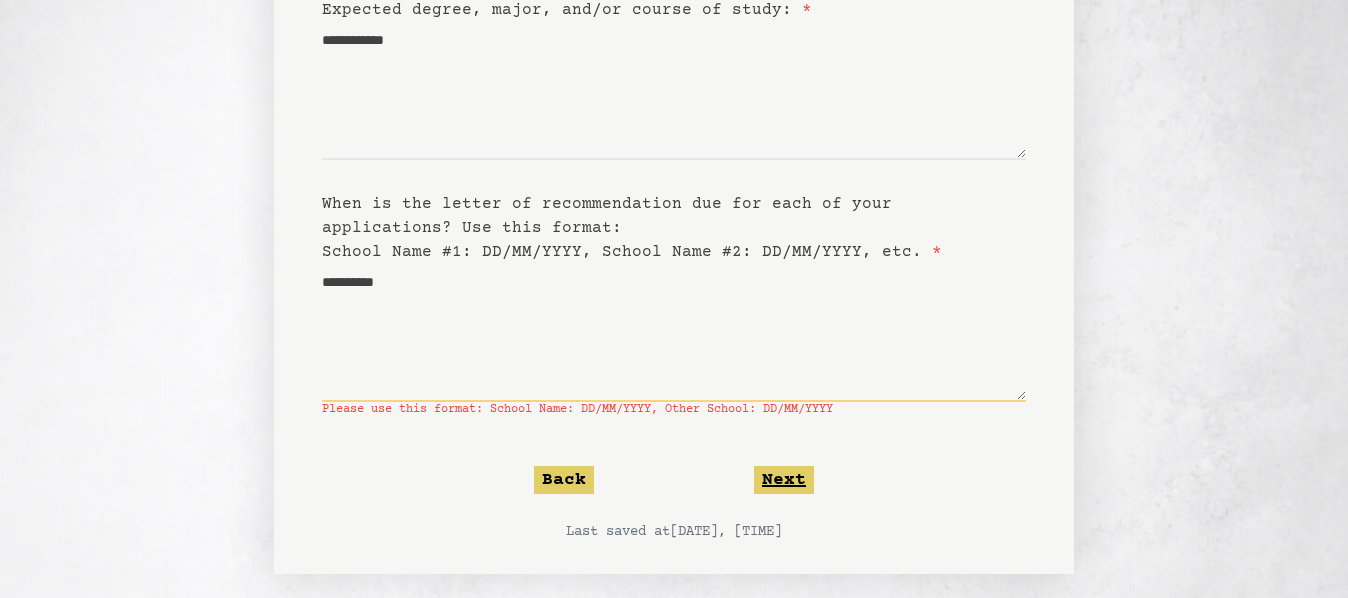 type on "**********" 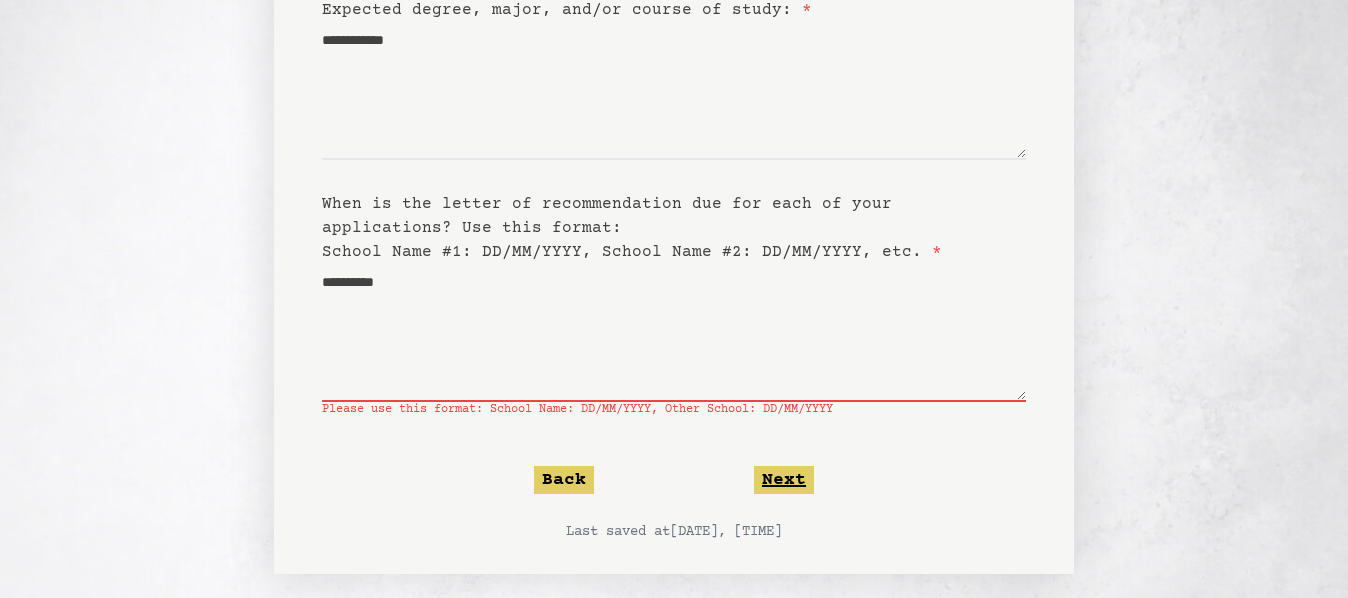 click on "Next" 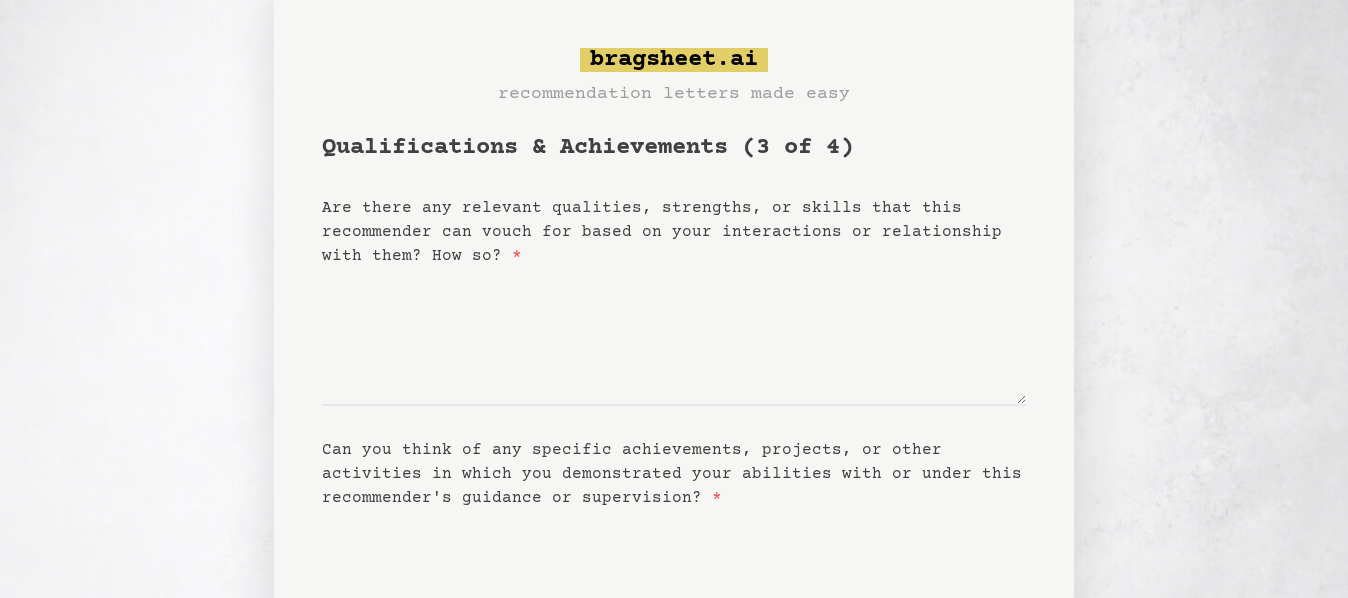 scroll, scrollTop: 0, scrollLeft: 0, axis: both 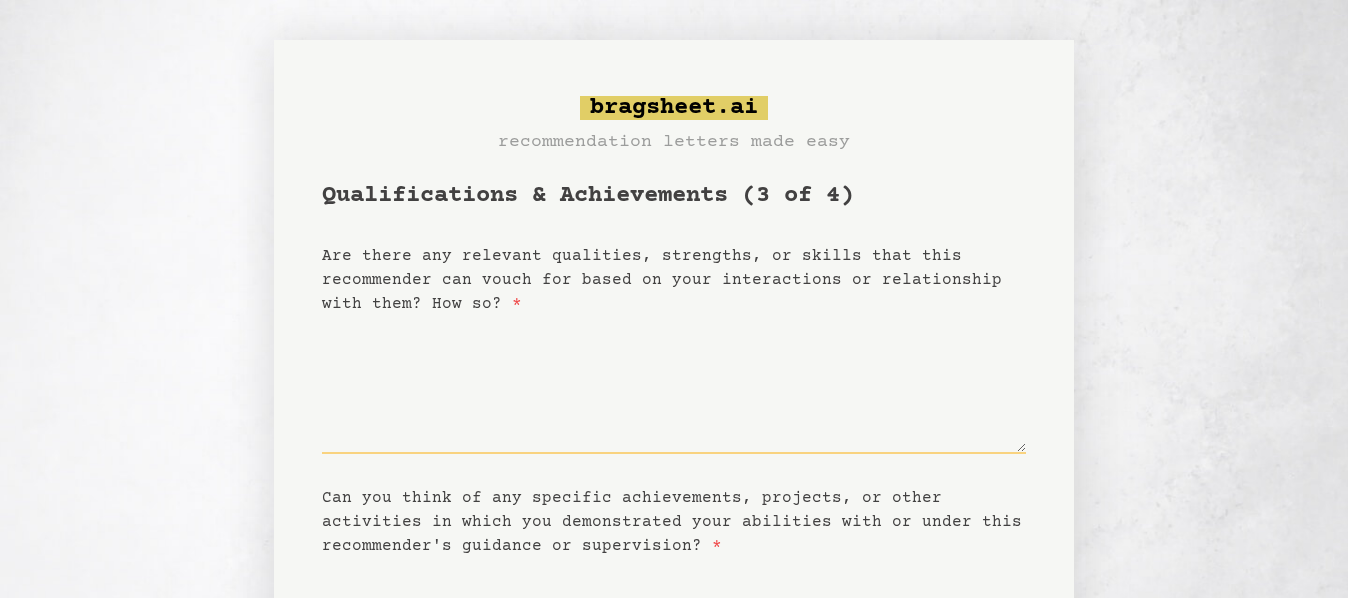 click on "Are there any relevant qualities, strengths, or skills that this
recommender can vouch for based on your interactions or
relationship with them? How so?   *" at bounding box center [674, 385] 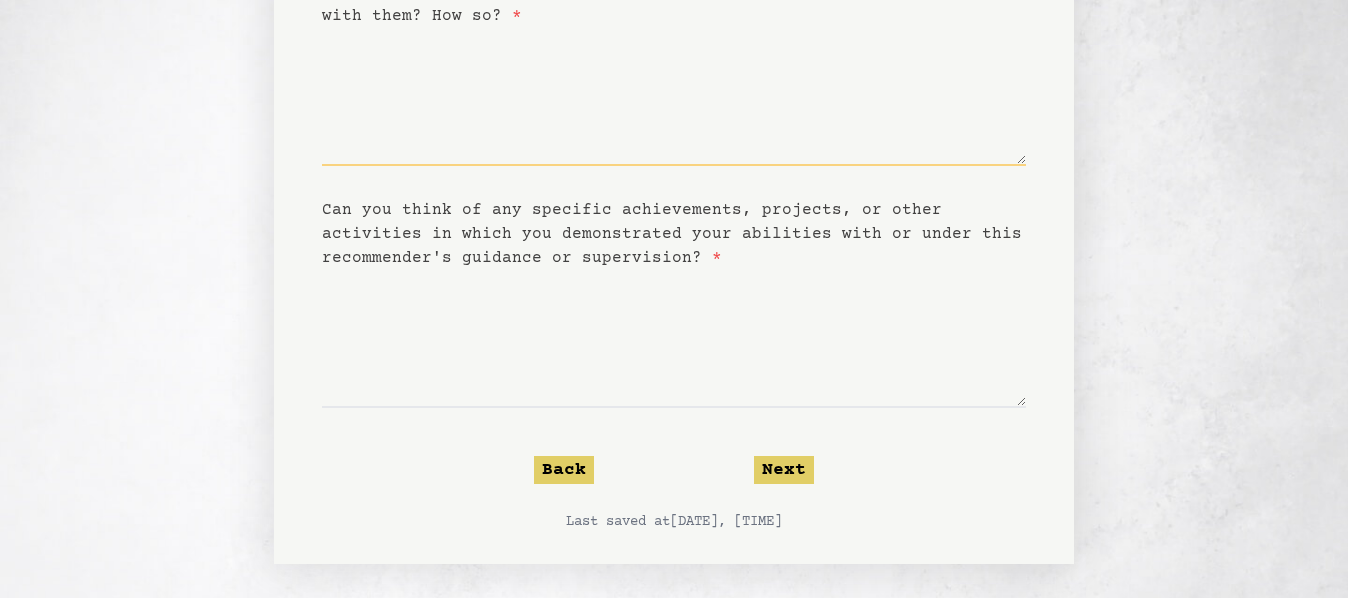 scroll, scrollTop: 294, scrollLeft: 0, axis: vertical 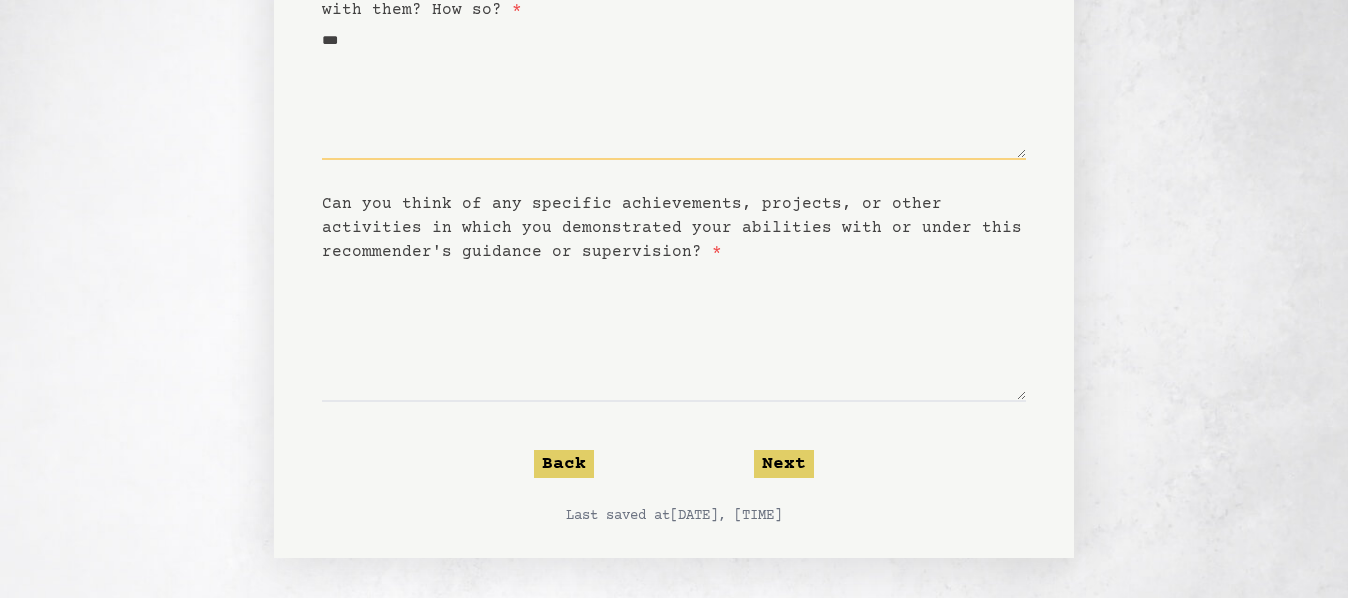 type on "***" 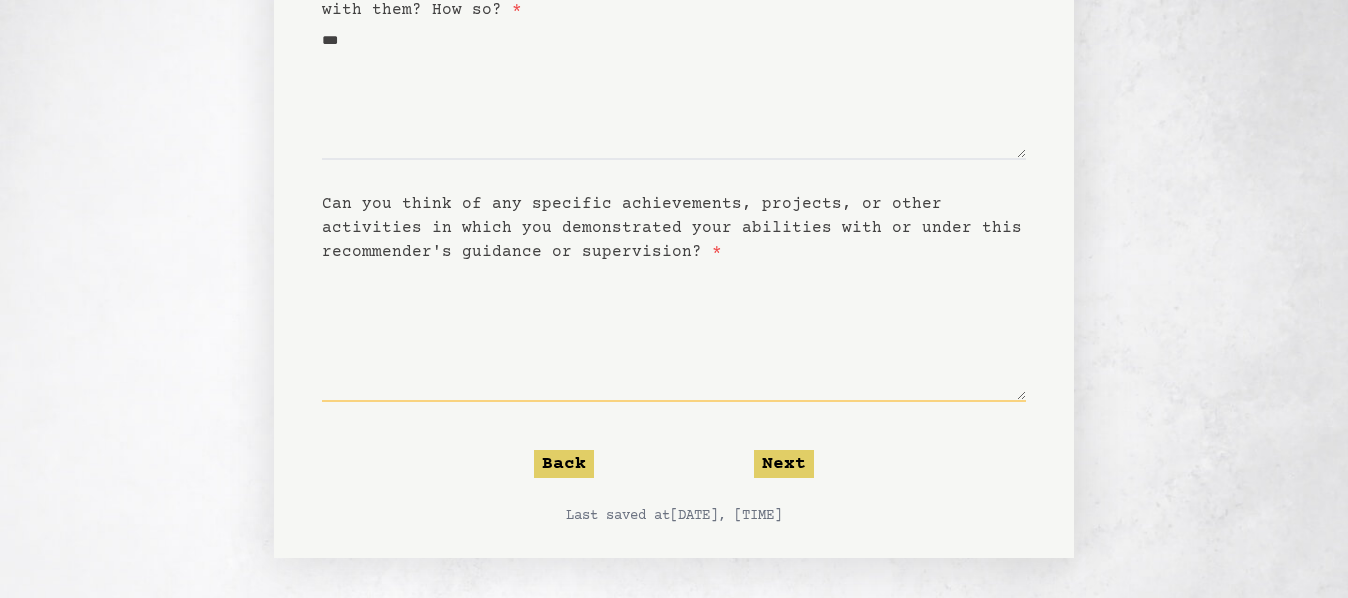 click on "Can you think of any specific achievements, projects, or other
activities in which you demonstrated your abilities with or
under this recommender's guidance or supervision?   *" at bounding box center (674, 333) 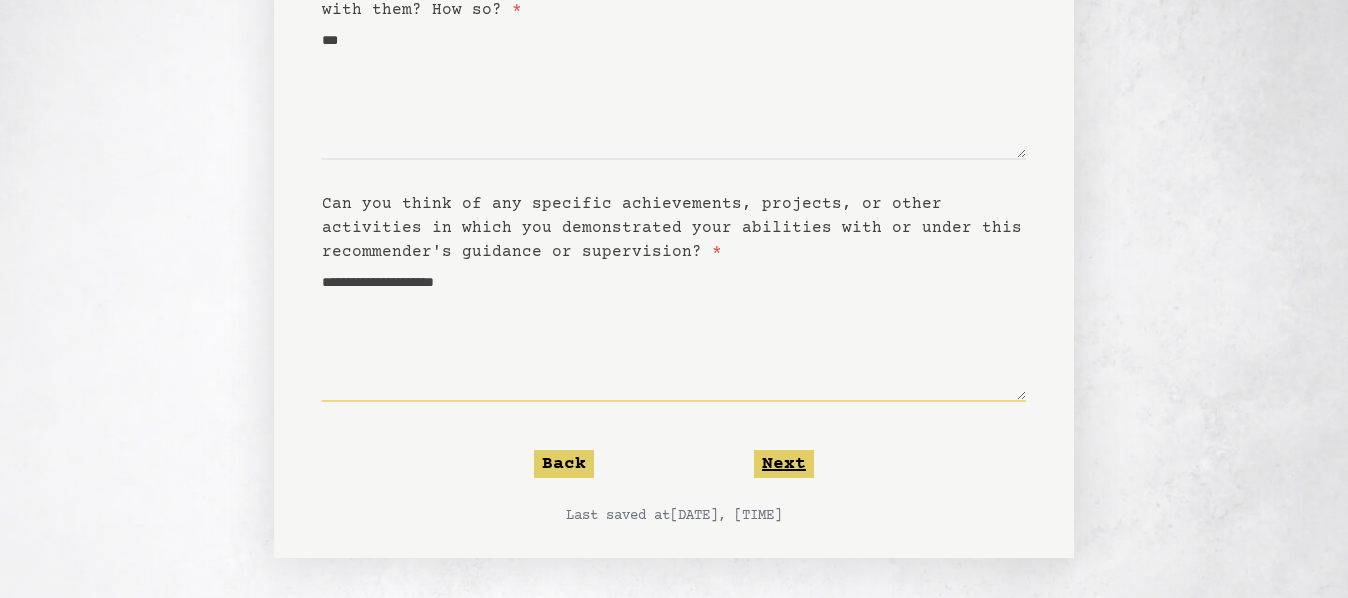 type on "**********" 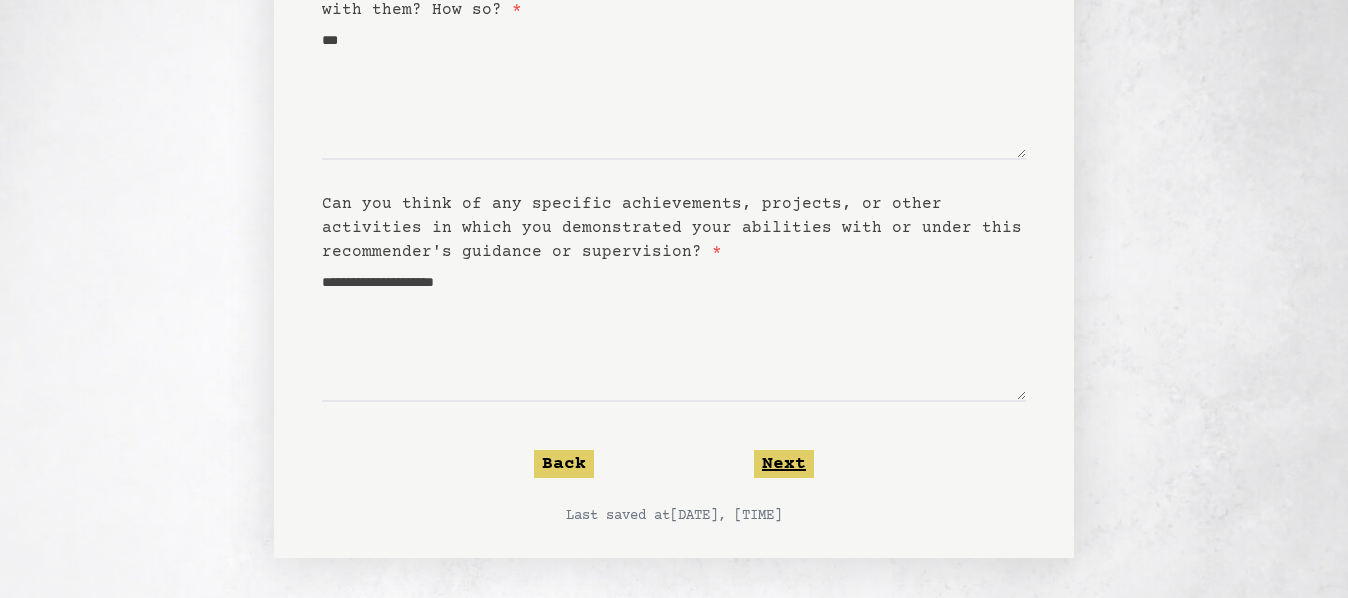 click on "Next" 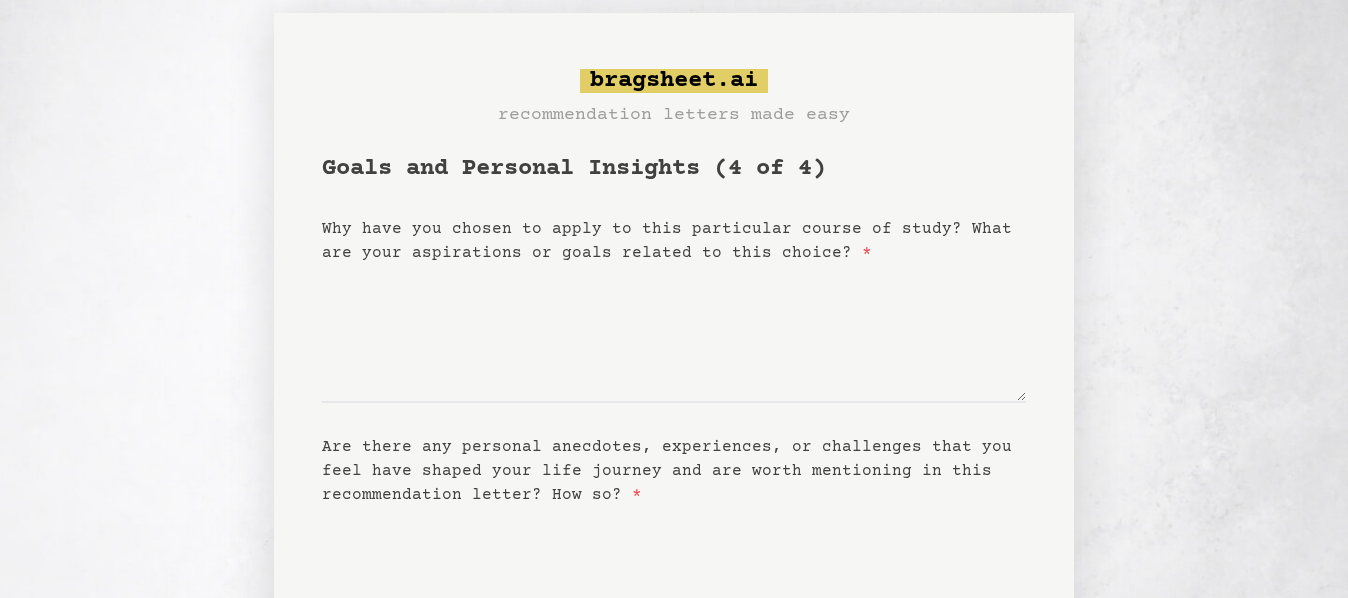 scroll, scrollTop: 0, scrollLeft: 0, axis: both 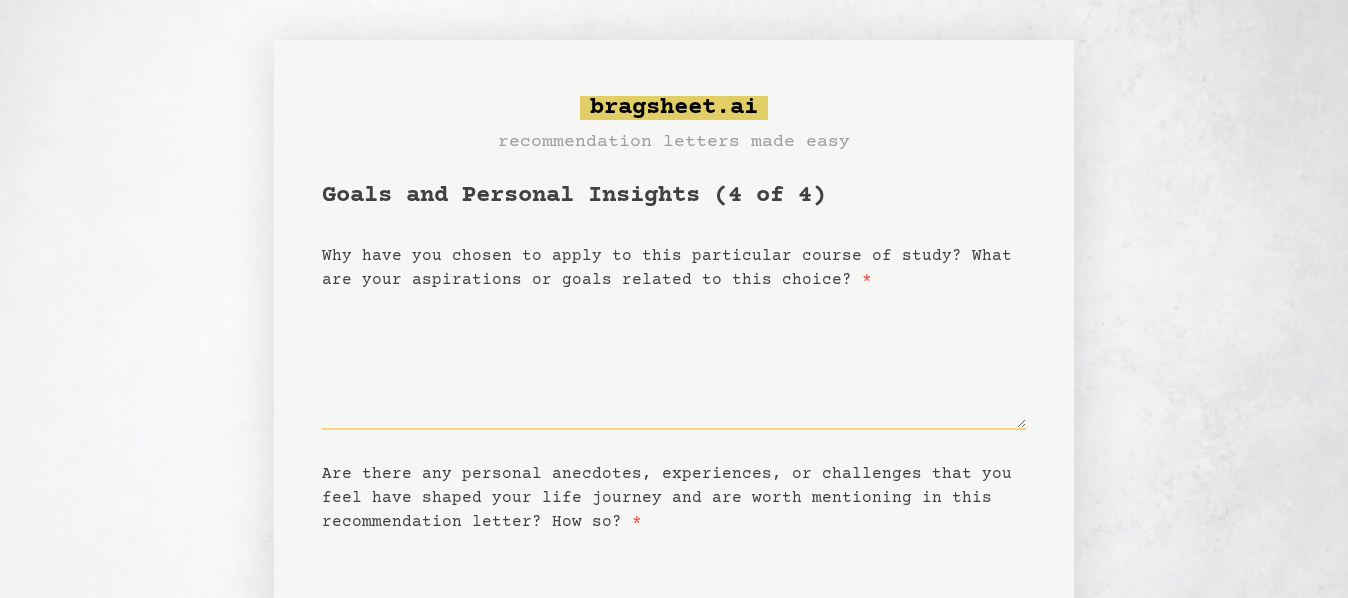 click on "Why have you chosen to apply to this particular course of study?
What are your aspirations or goals related to this choice?   *" at bounding box center [674, 361] 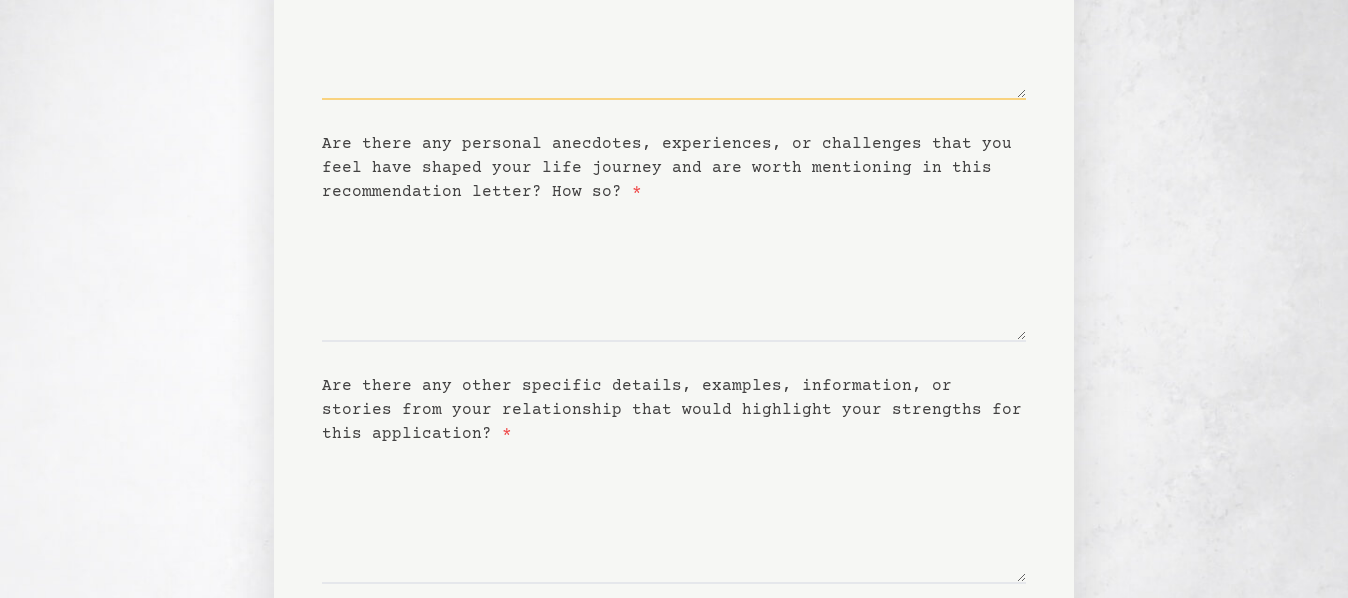 scroll, scrollTop: 336, scrollLeft: 0, axis: vertical 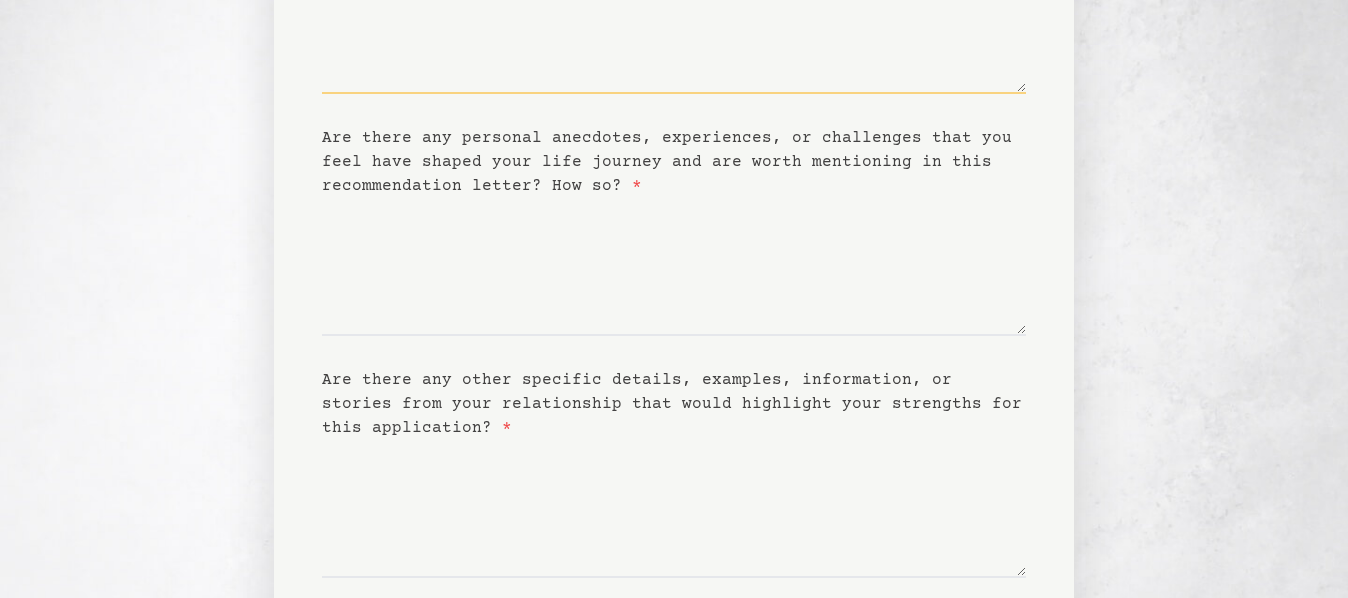 type on "**********" 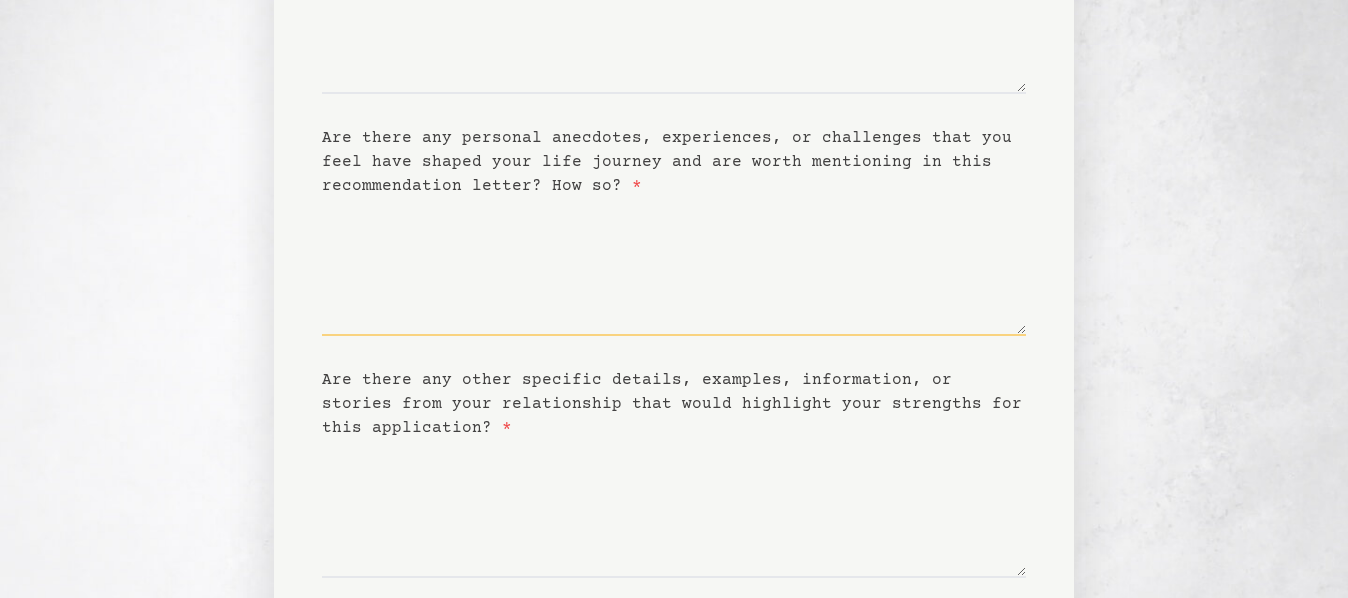 click on "Are there any personal anecdotes, experiences, or challenges
that you feel have shaped your life journey and are worth
mentioning in this recommendation letter? How so?   *" at bounding box center [674, 267] 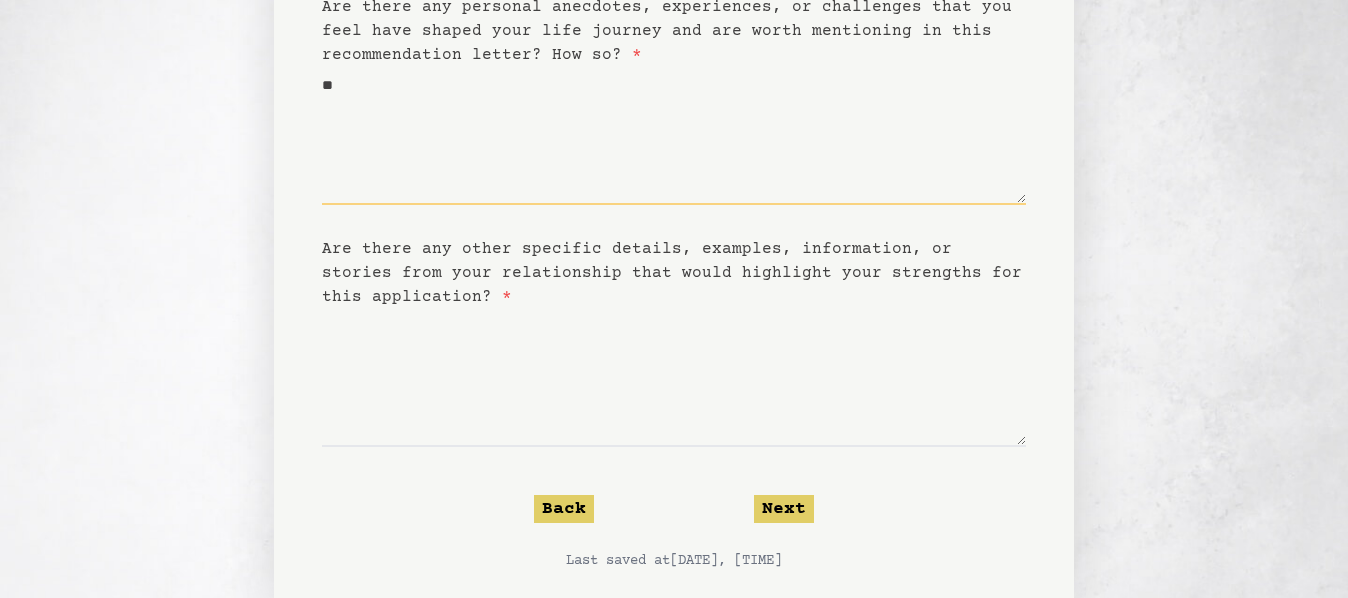 scroll, scrollTop: 469, scrollLeft: 0, axis: vertical 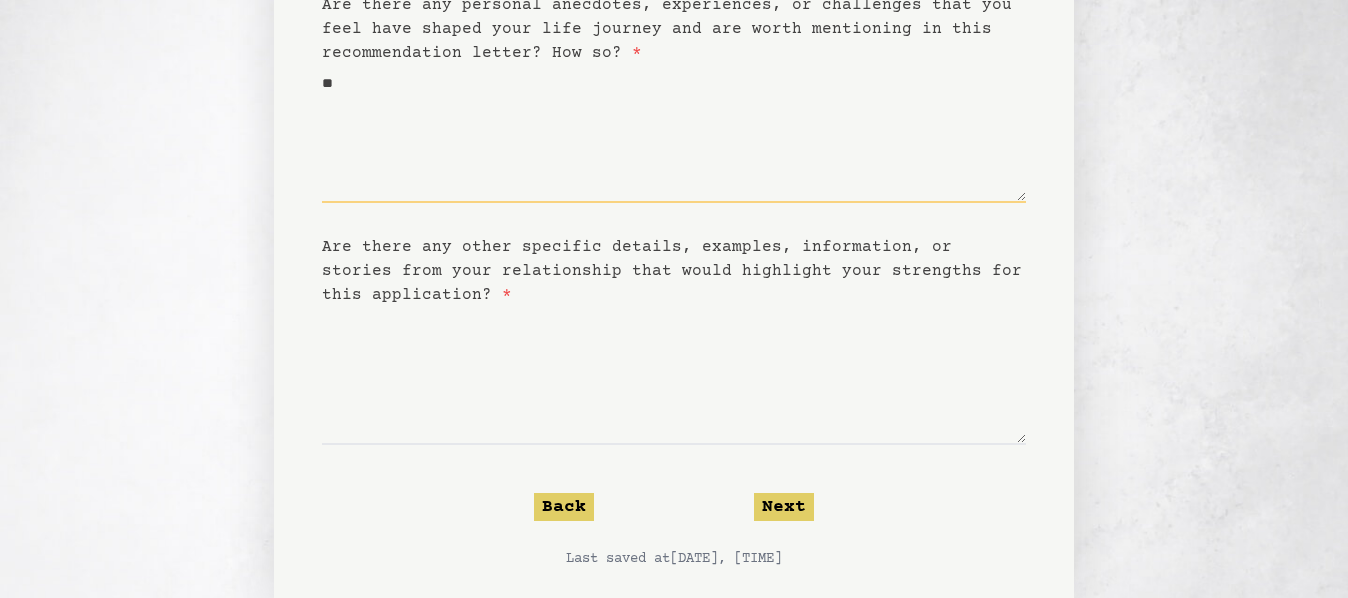 type on "**" 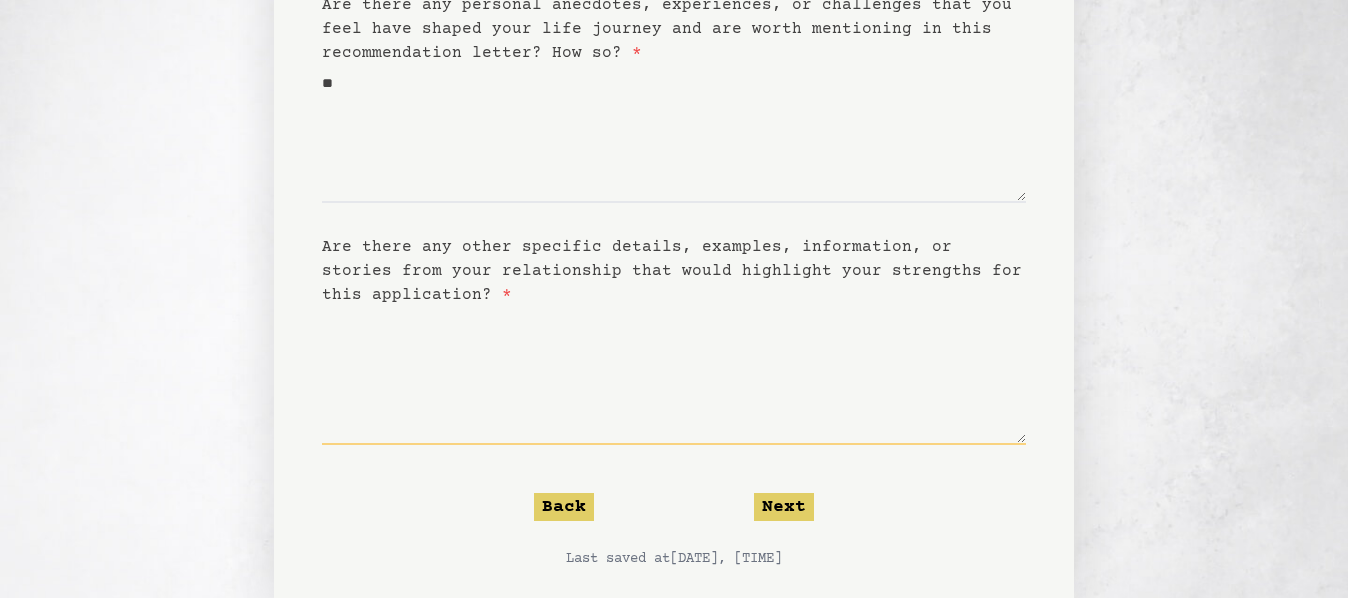 click on "Are there any other specific details, examples, information, or
stories from your relationship that would highlight your
strengths for this application?   *" at bounding box center [674, 376] 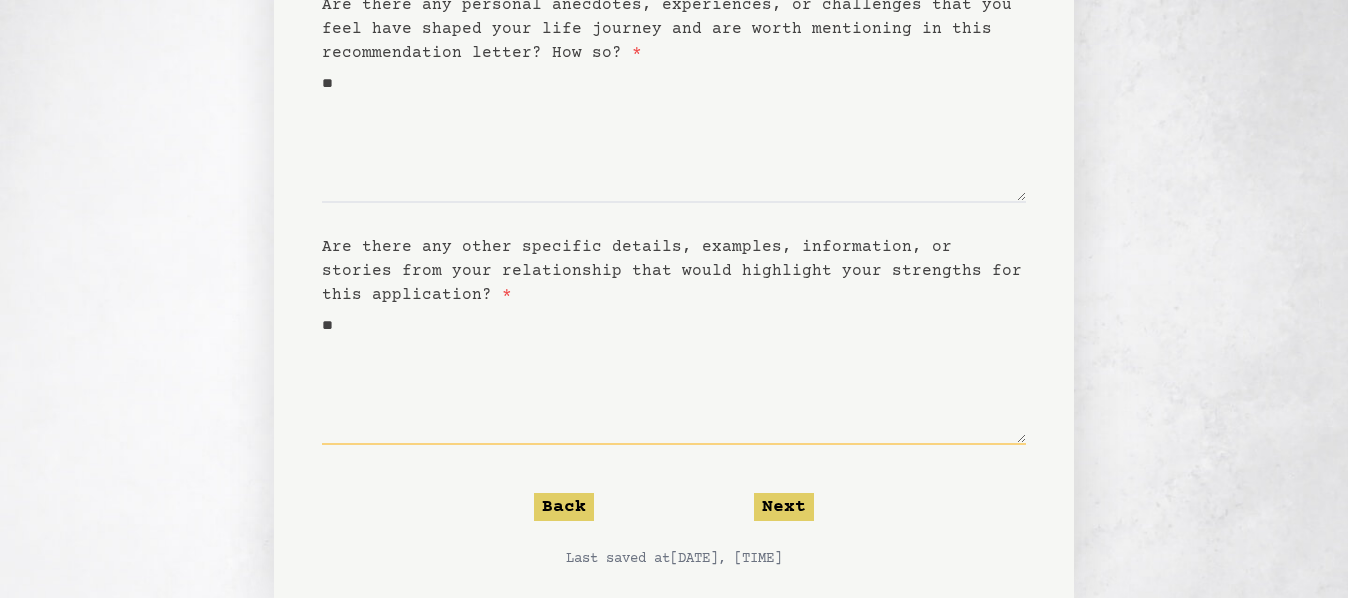 type on "*" 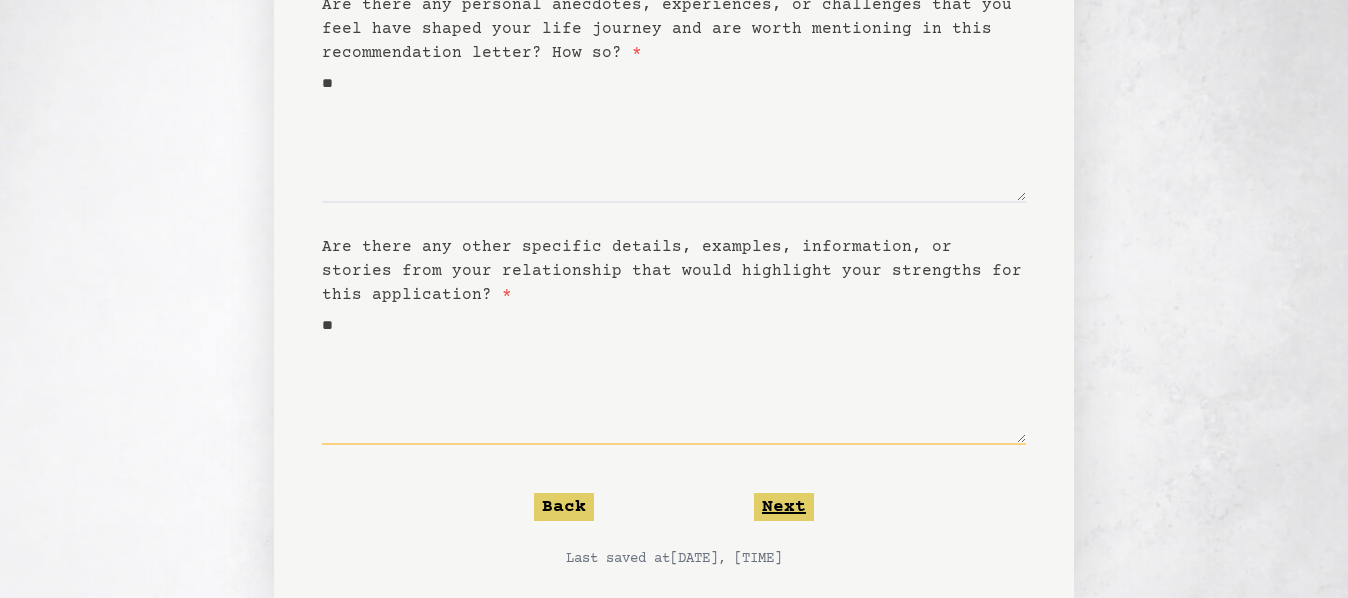 type on "**" 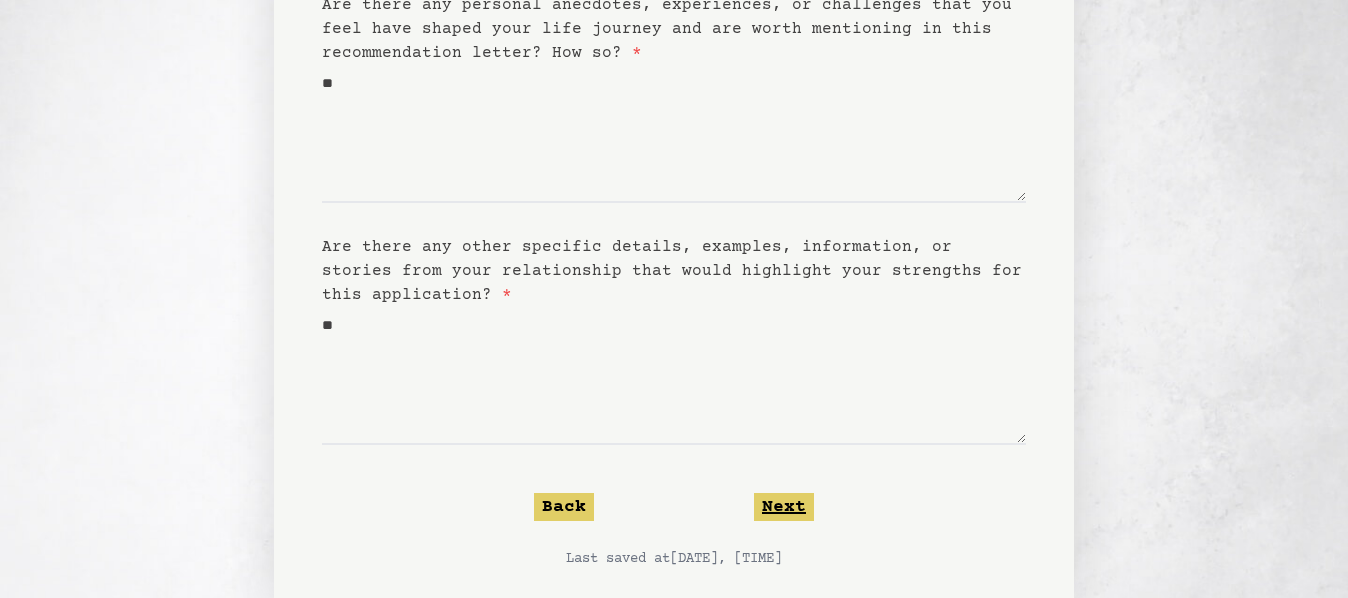 click on "Next" 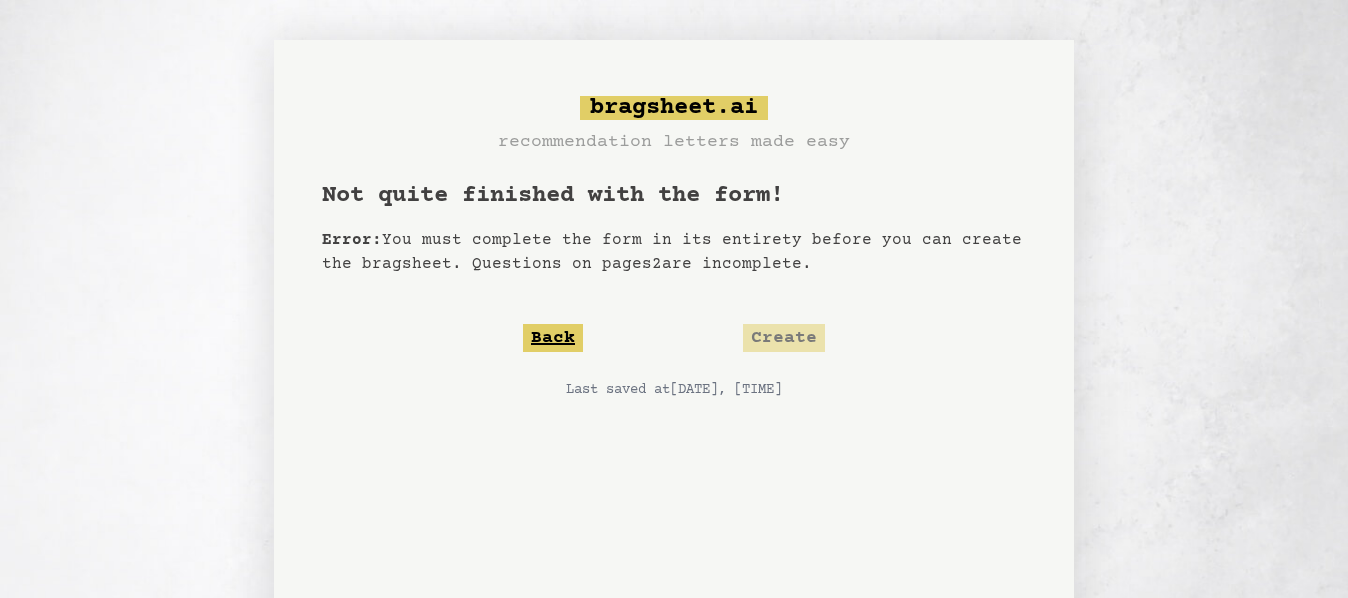 click on "Back" at bounding box center [553, 338] 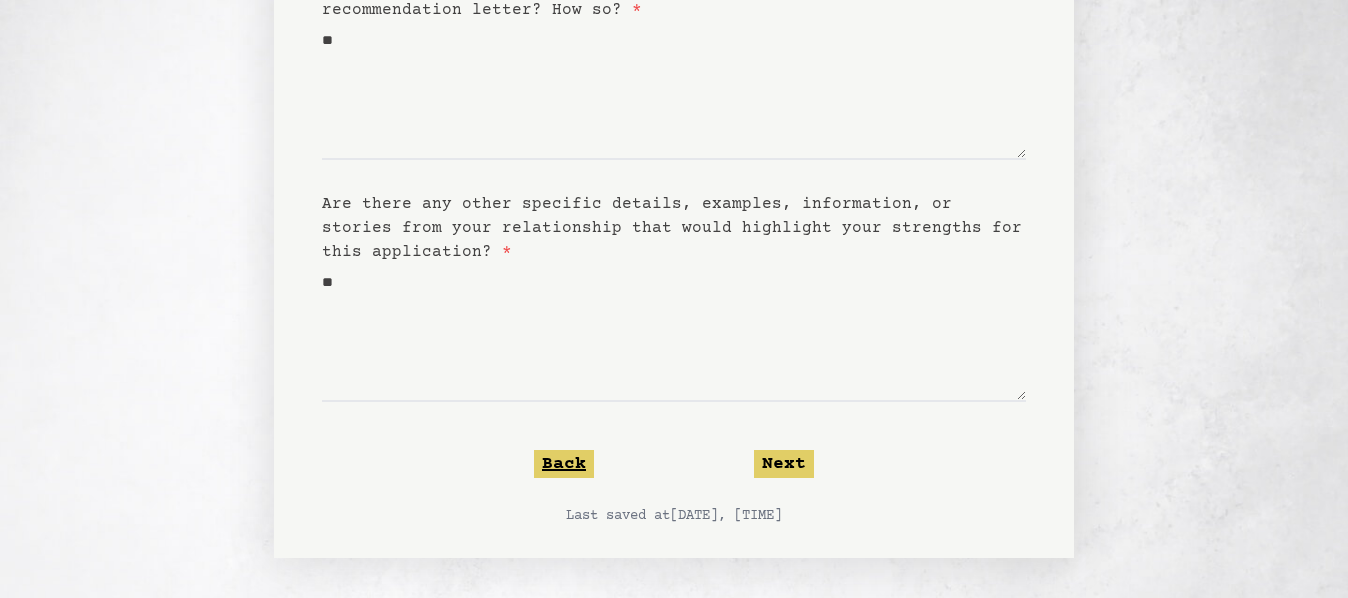 click on "Back" at bounding box center [564, 464] 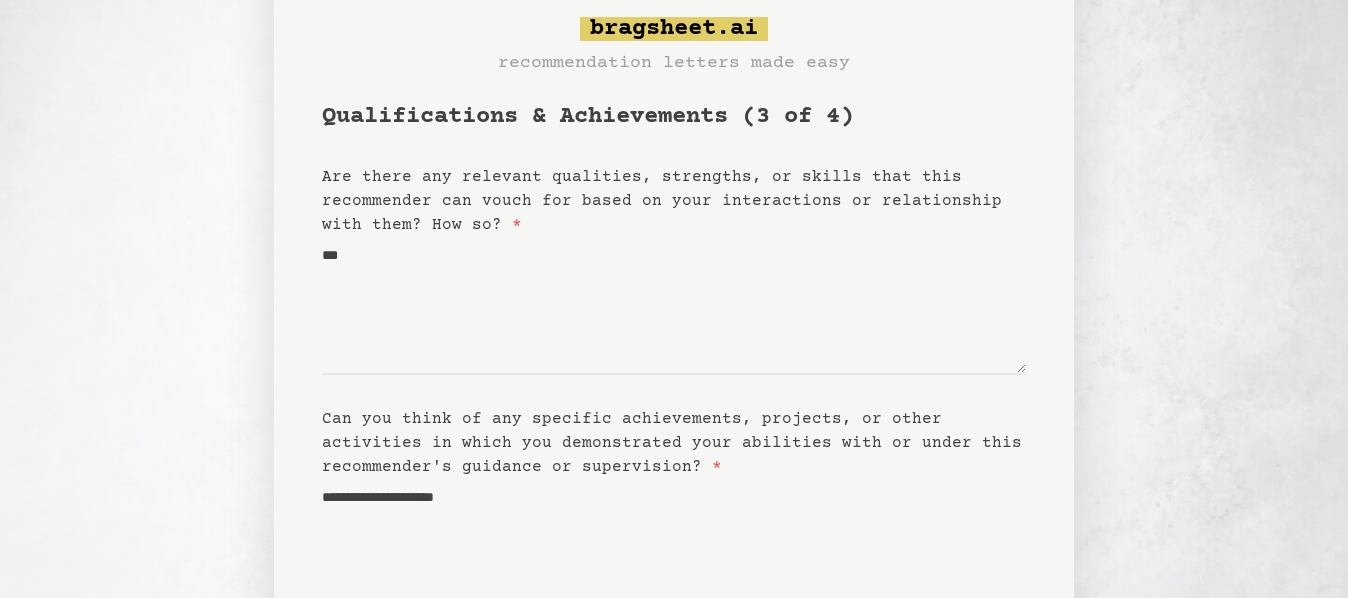 scroll, scrollTop: 0, scrollLeft: 0, axis: both 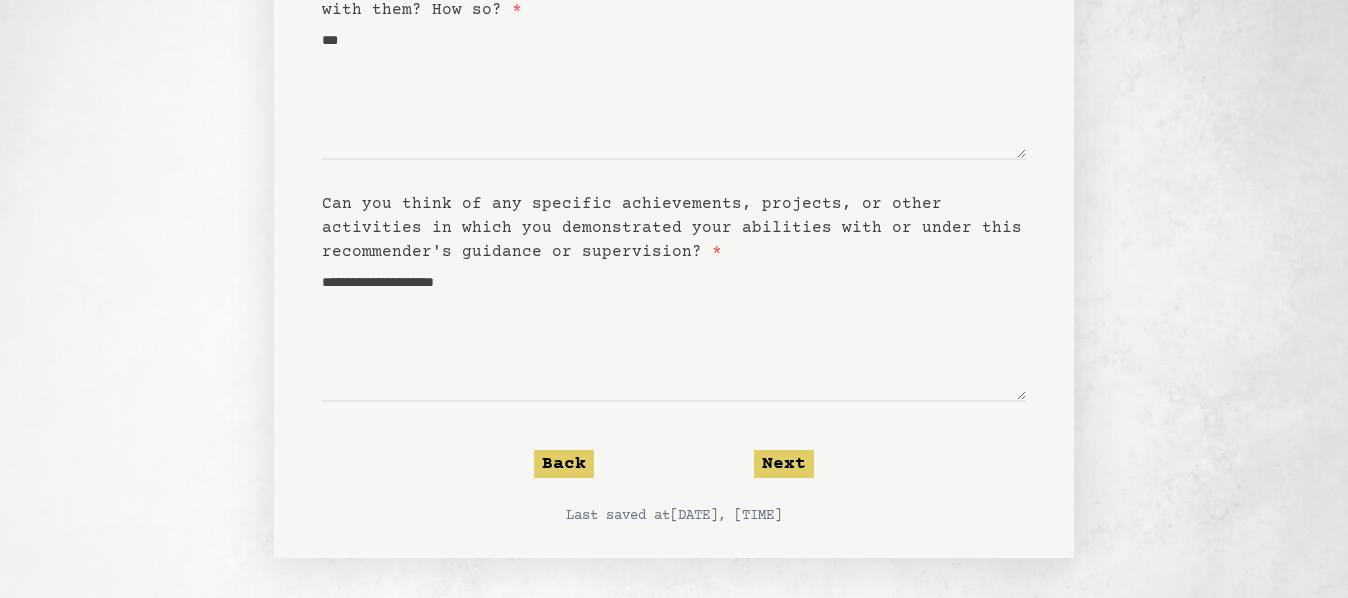 click on "**********" at bounding box center (674, 206) 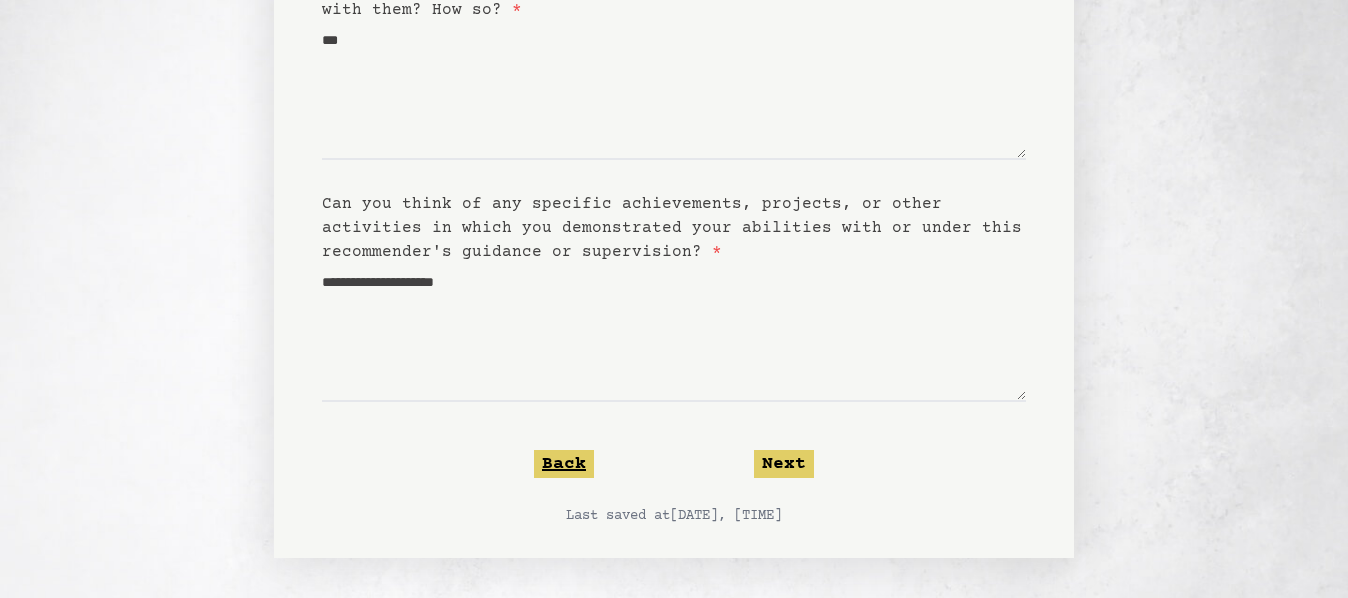 click on "Back" at bounding box center [564, 464] 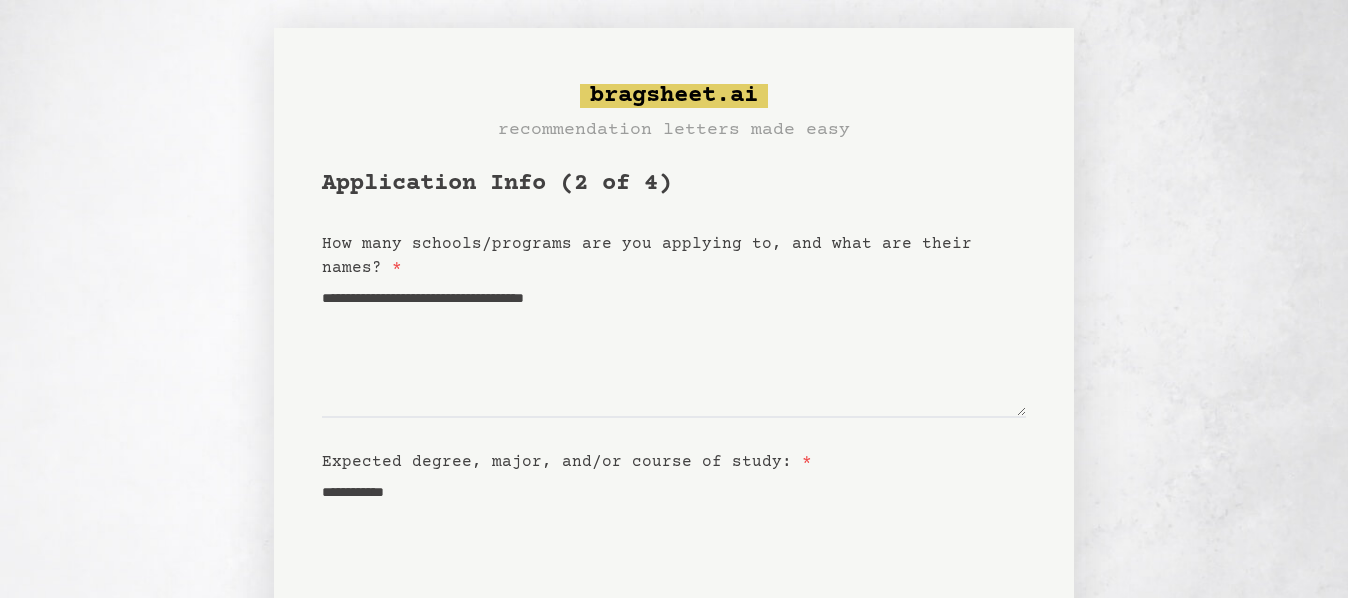 scroll, scrollTop: 0, scrollLeft: 0, axis: both 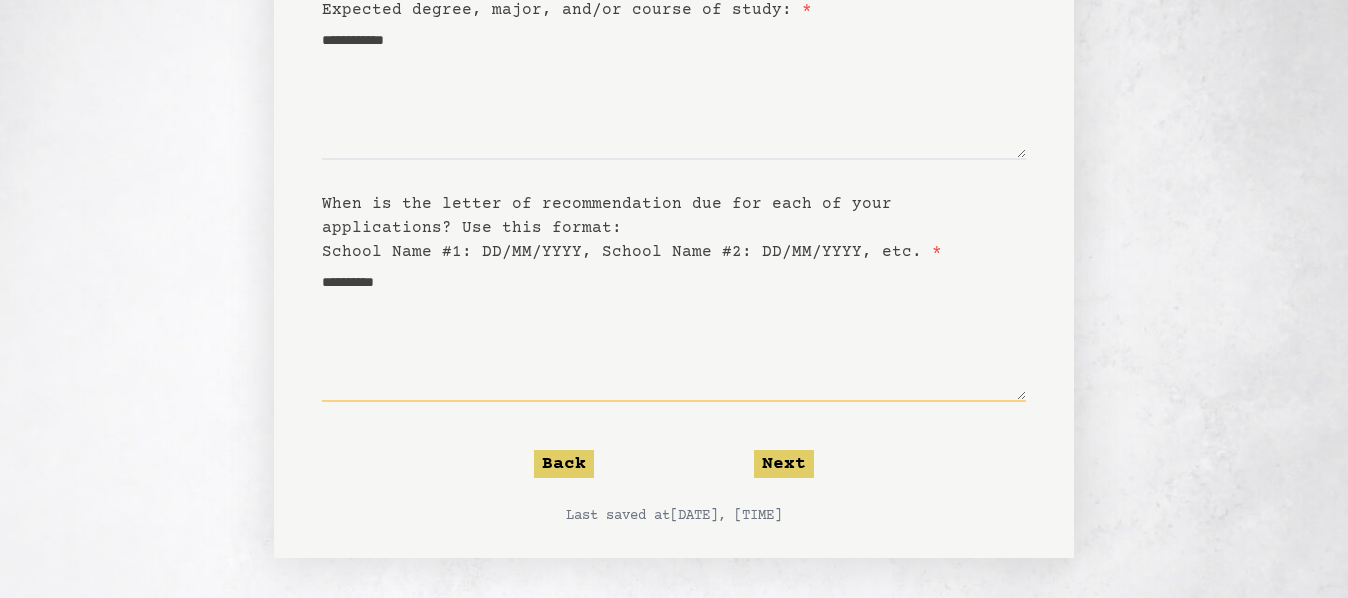click on "**********" at bounding box center [674, 333] 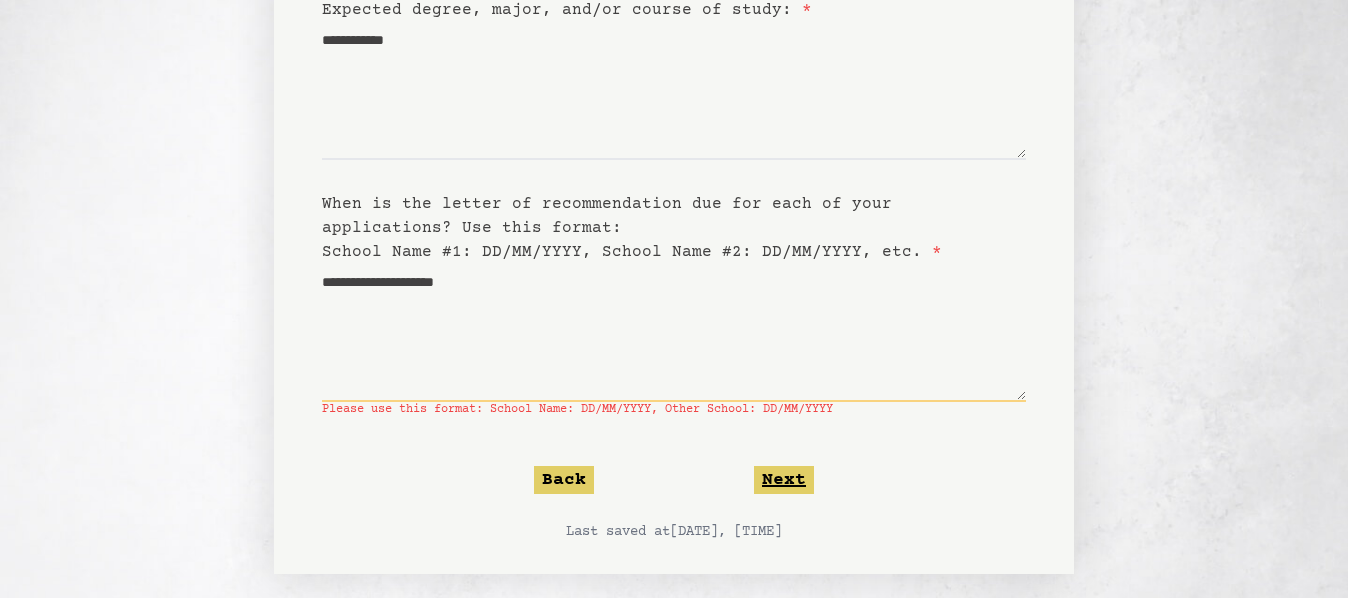 type on "**********" 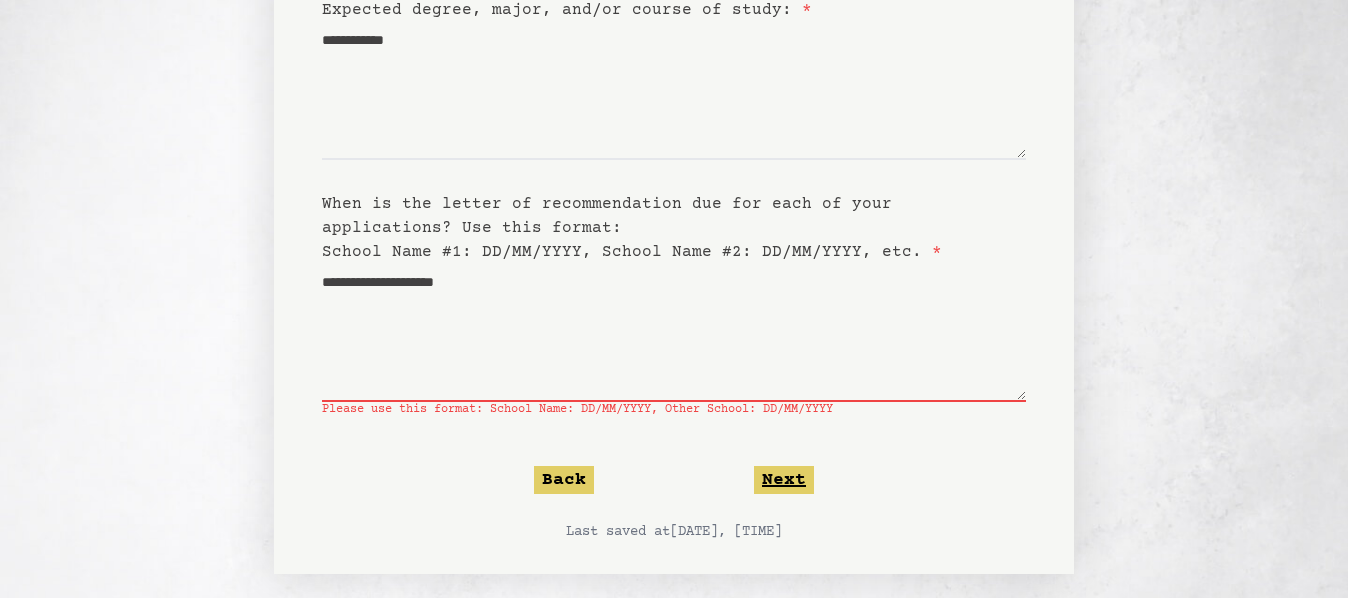 click on "Next" 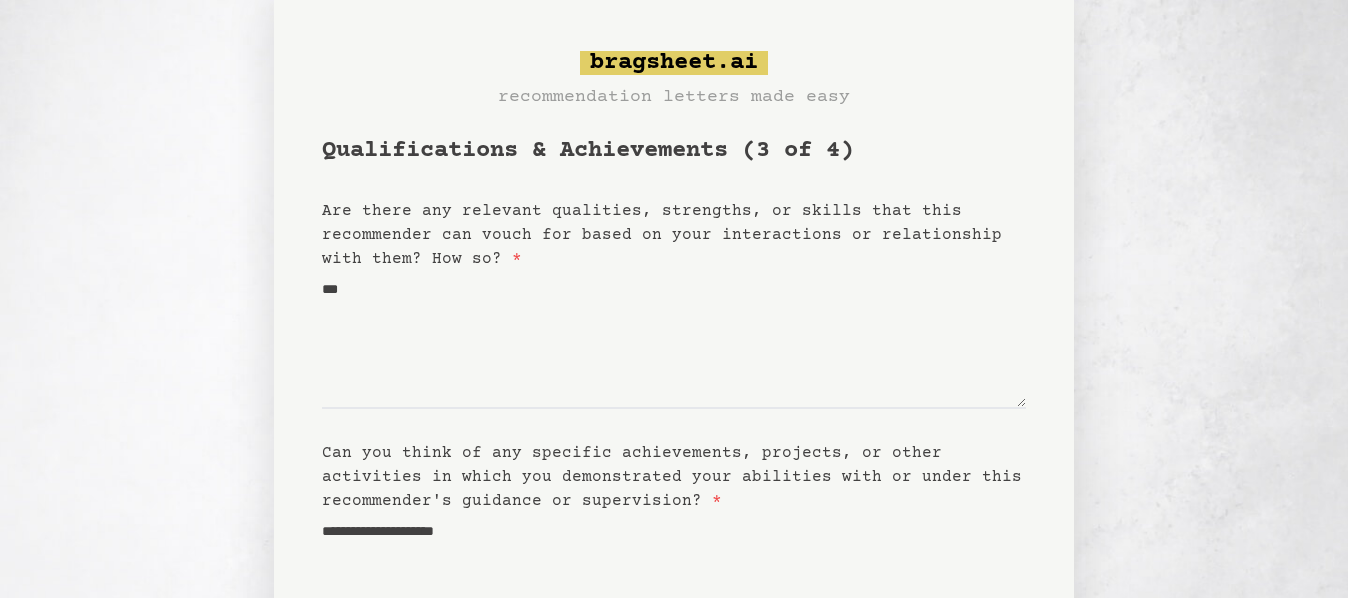 scroll, scrollTop: 0, scrollLeft: 0, axis: both 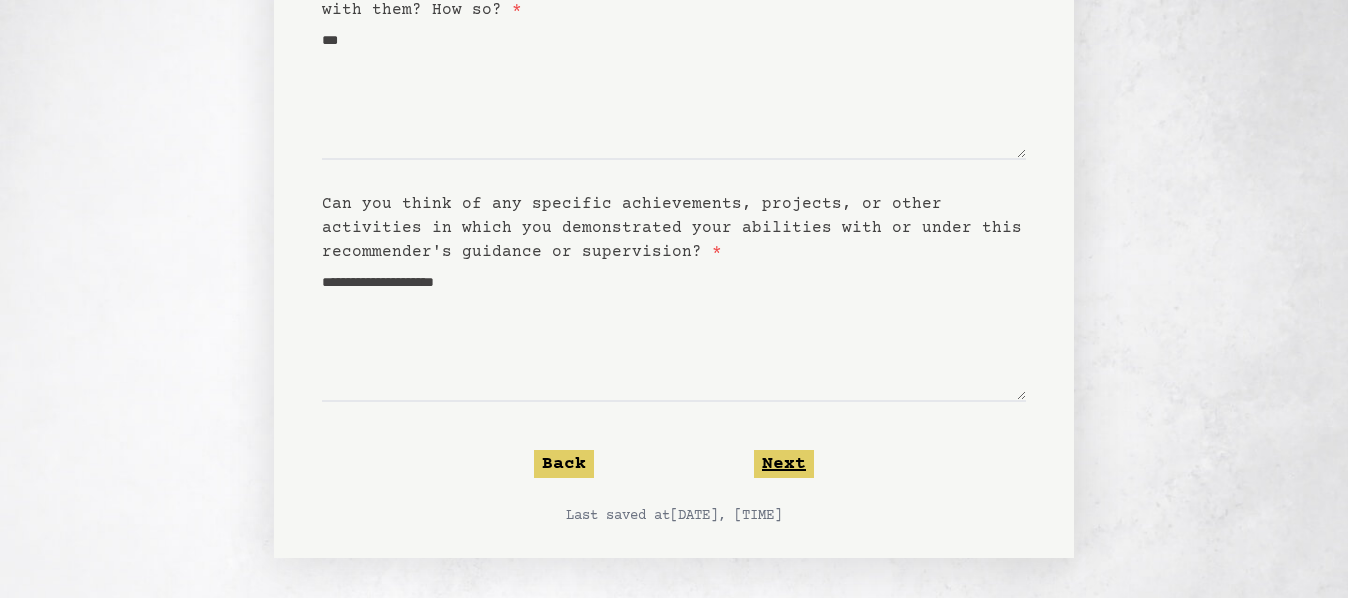 click on "Next" 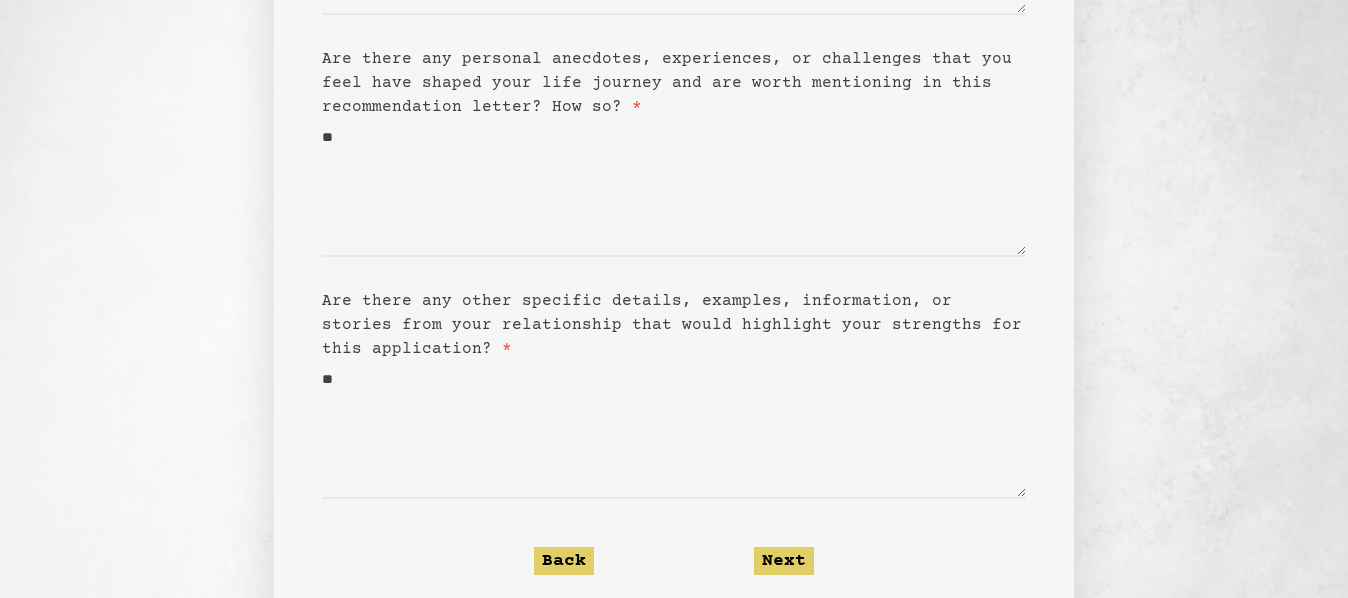 scroll, scrollTop: 512, scrollLeft: 0, axis: vertical 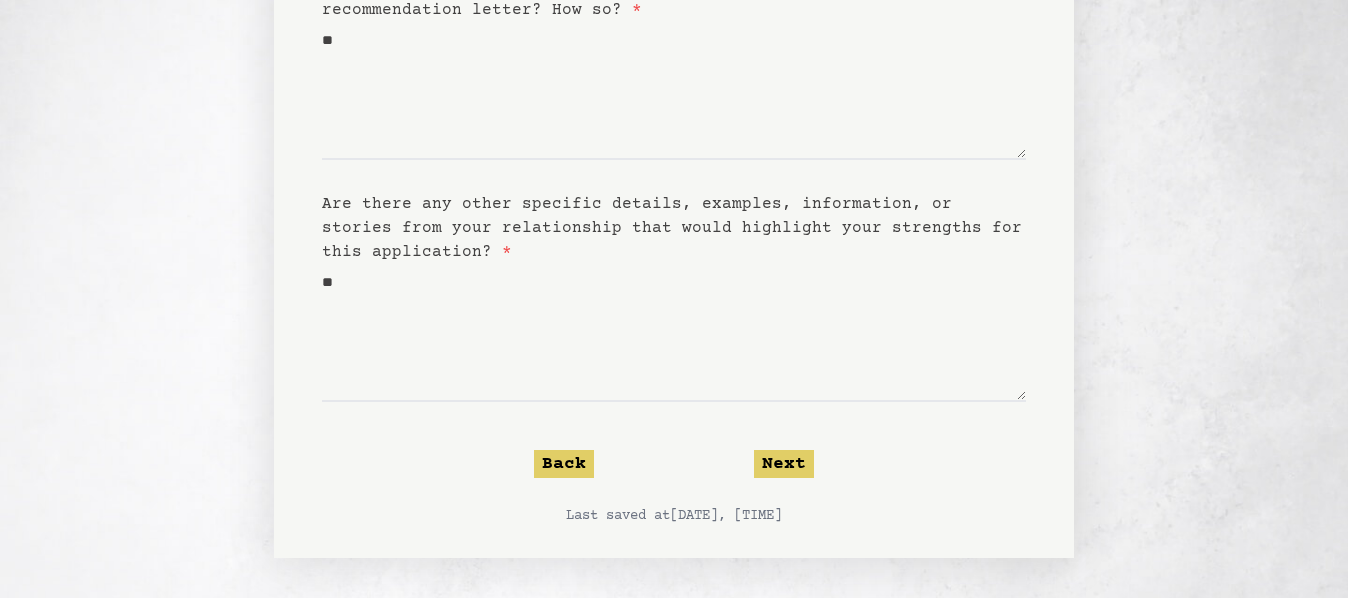 click on "Next" 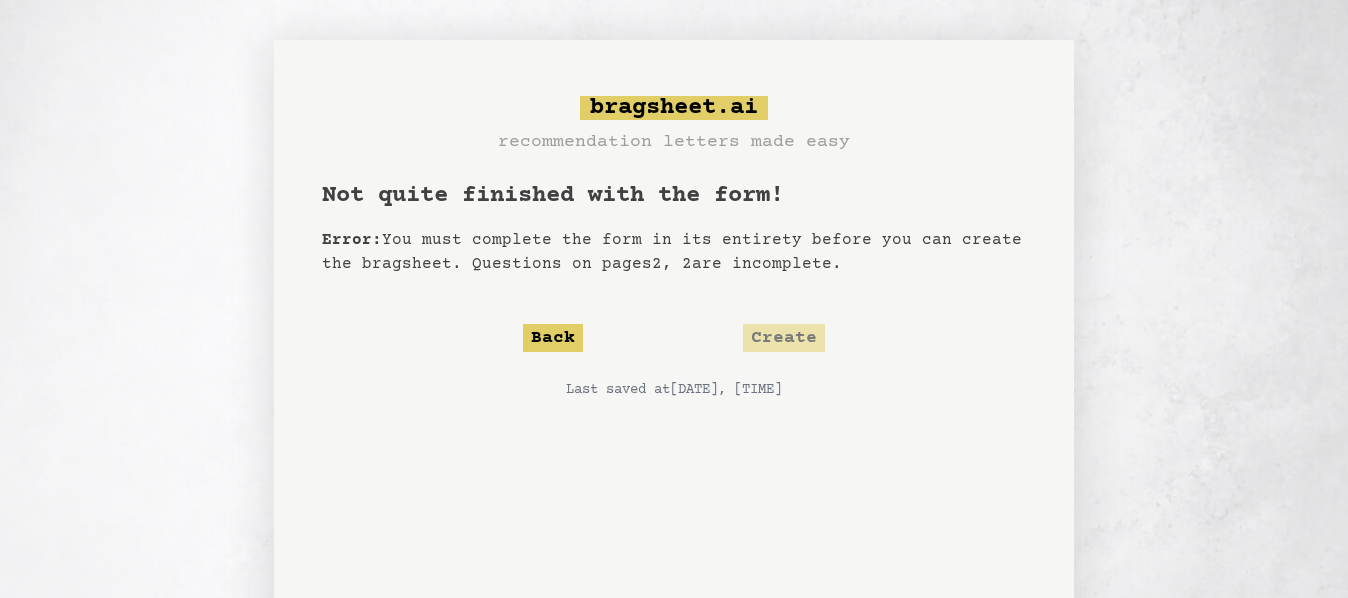 click on "Not quite finished with the form!   Error:  You must complete the form
in its entirety before you can create the bragsheet. Questions
on pages  2, 2  are
incomplete.   Back   Create   Last saved at  [DATE], [TIME]" at bounding box center (674, 469) 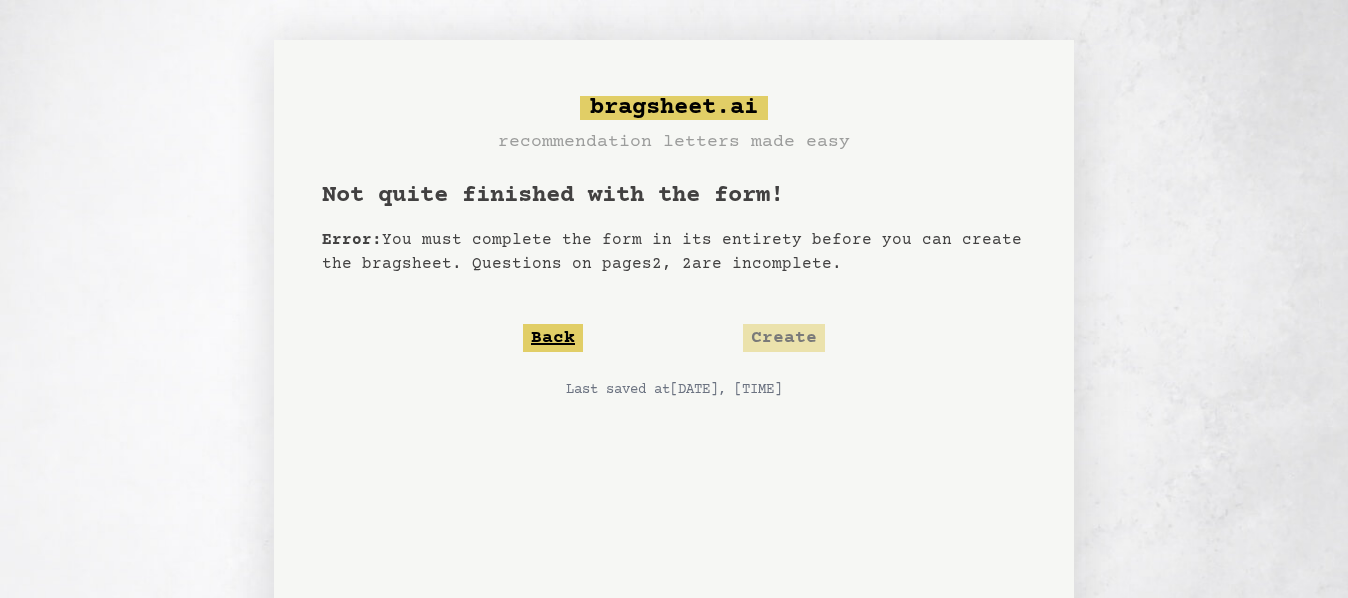click on "Back" at bounding box center (553, 338) 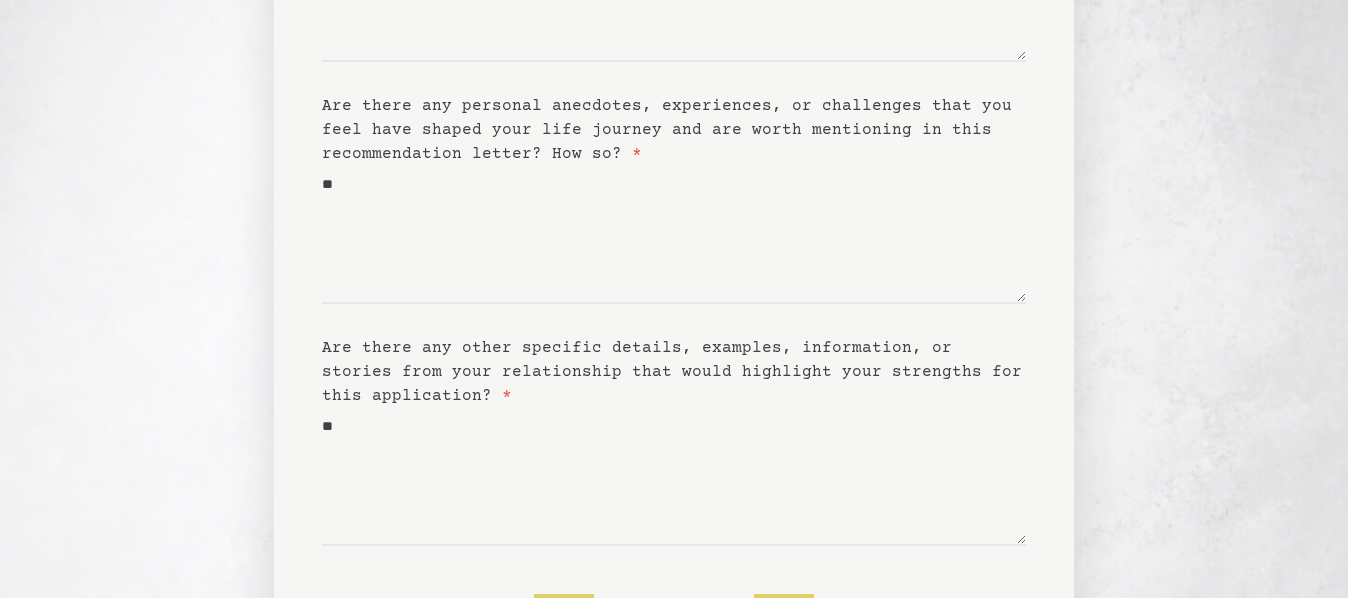 scroll, scrollTop: 512, scrollLeft: 0, axis: vertical 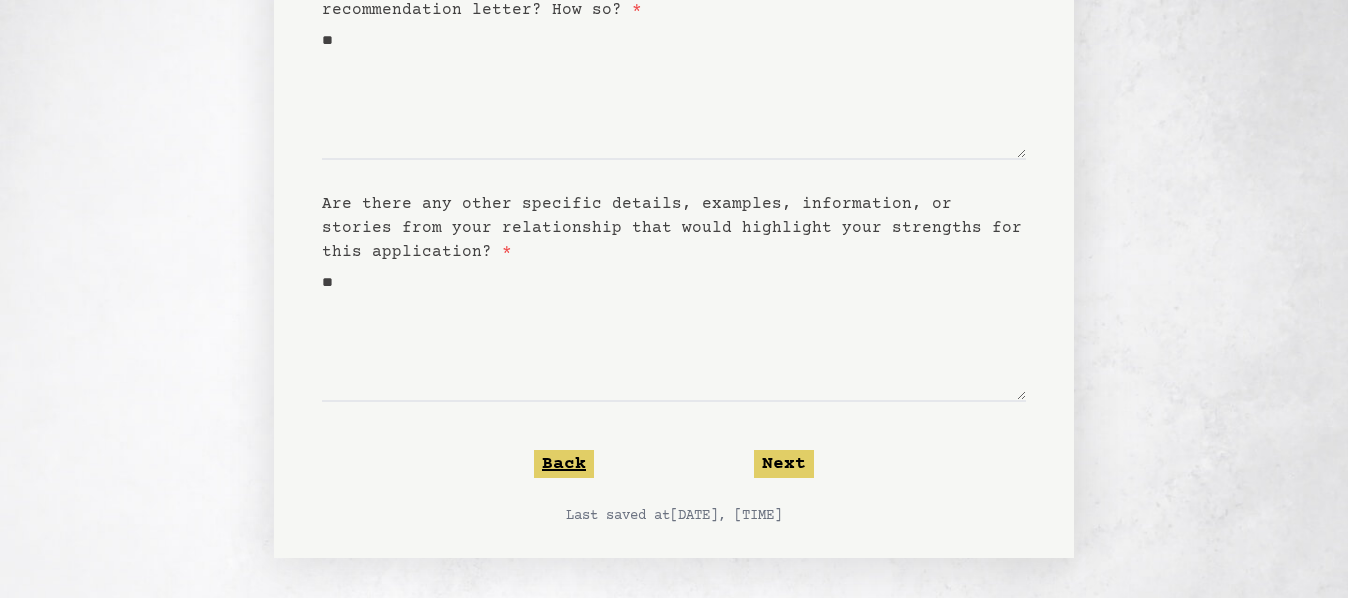 click on "Back" at bounding box center (564, 464) 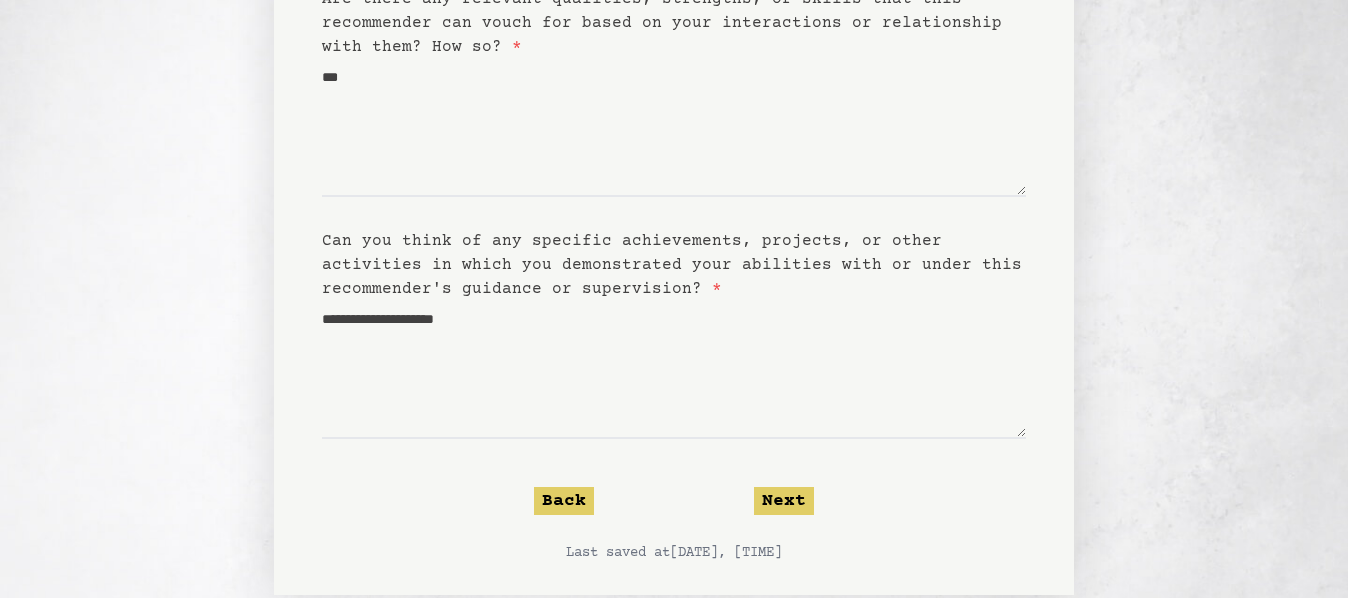 scroll, scrollTop: 294, scrollLeft: 0, axis: vertical 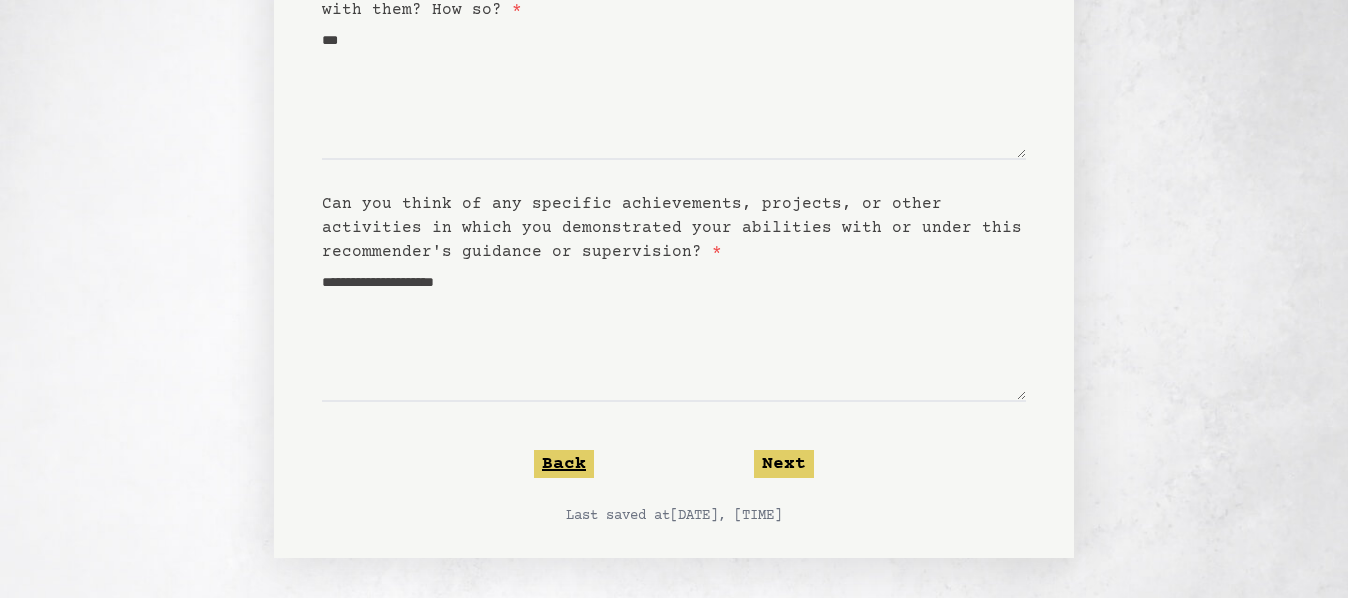 click on "Back" at bounding box center (564, 464) 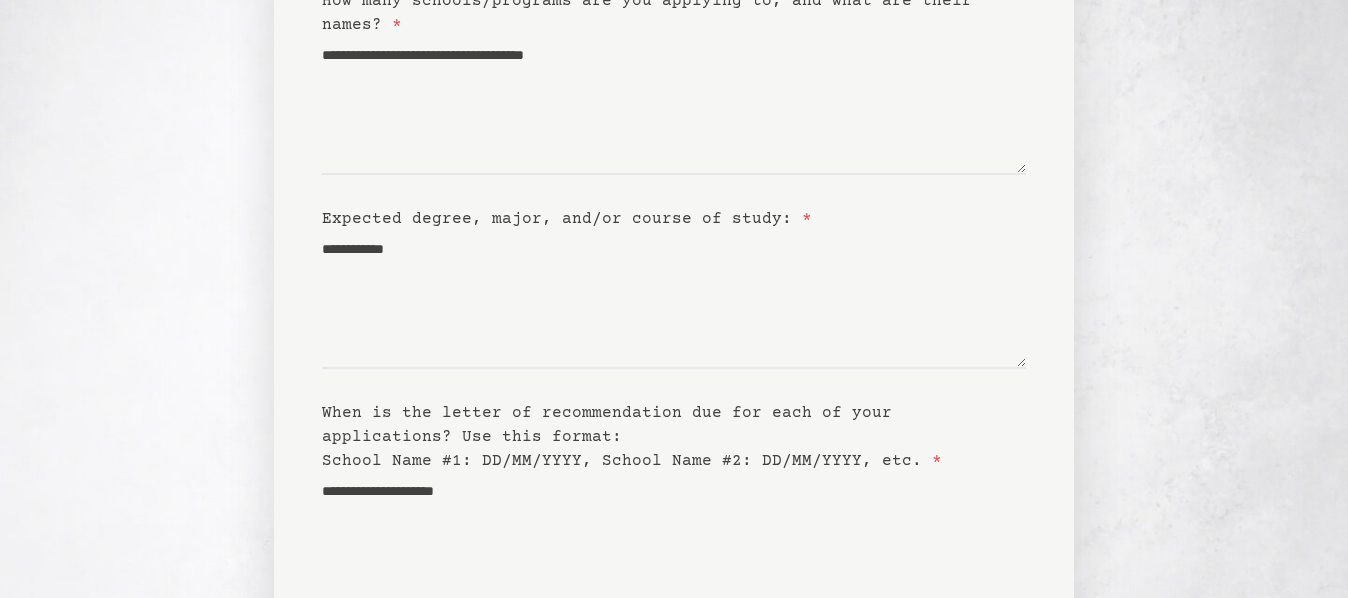 scroll, scrollTop: 257, scrollLeft: 0, axis: vertical 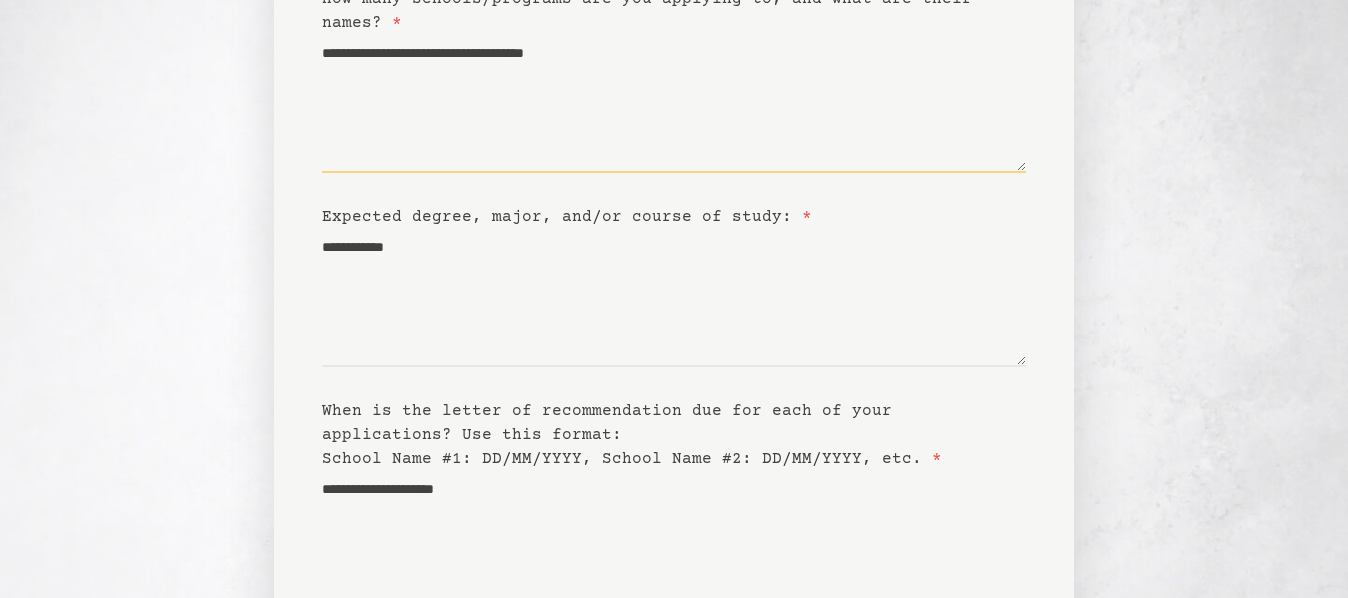click on "**********" at bounding box center [674, 104] 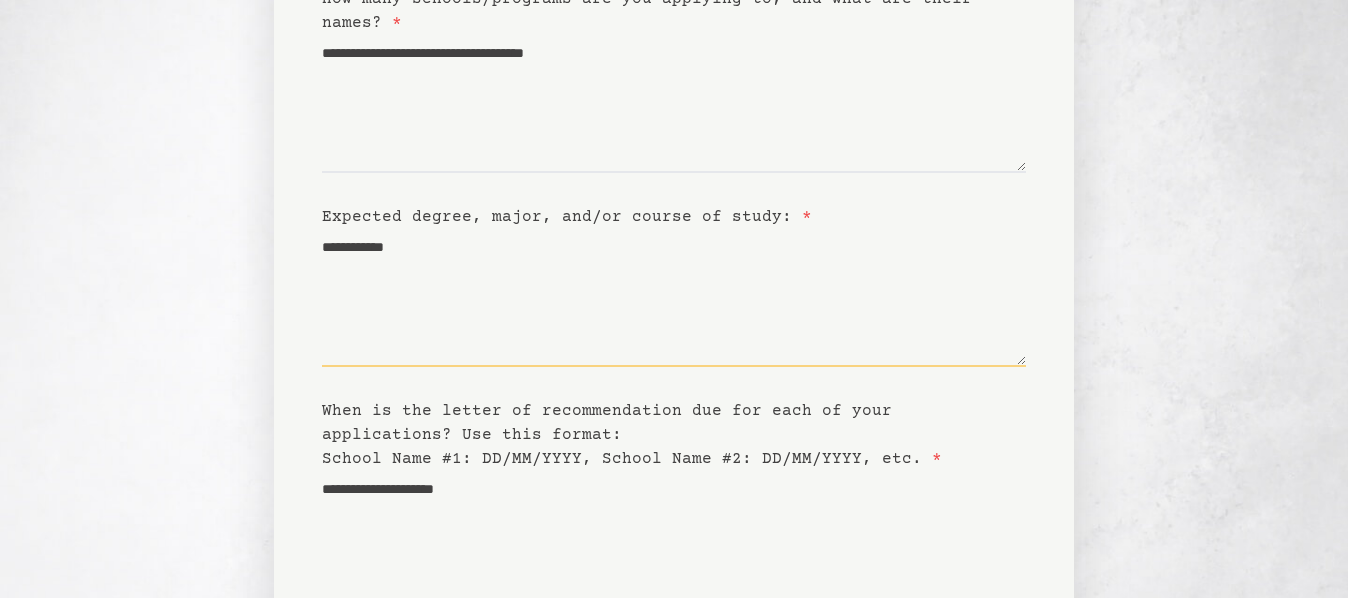 click on "**********" at bounding box center (674, 328) 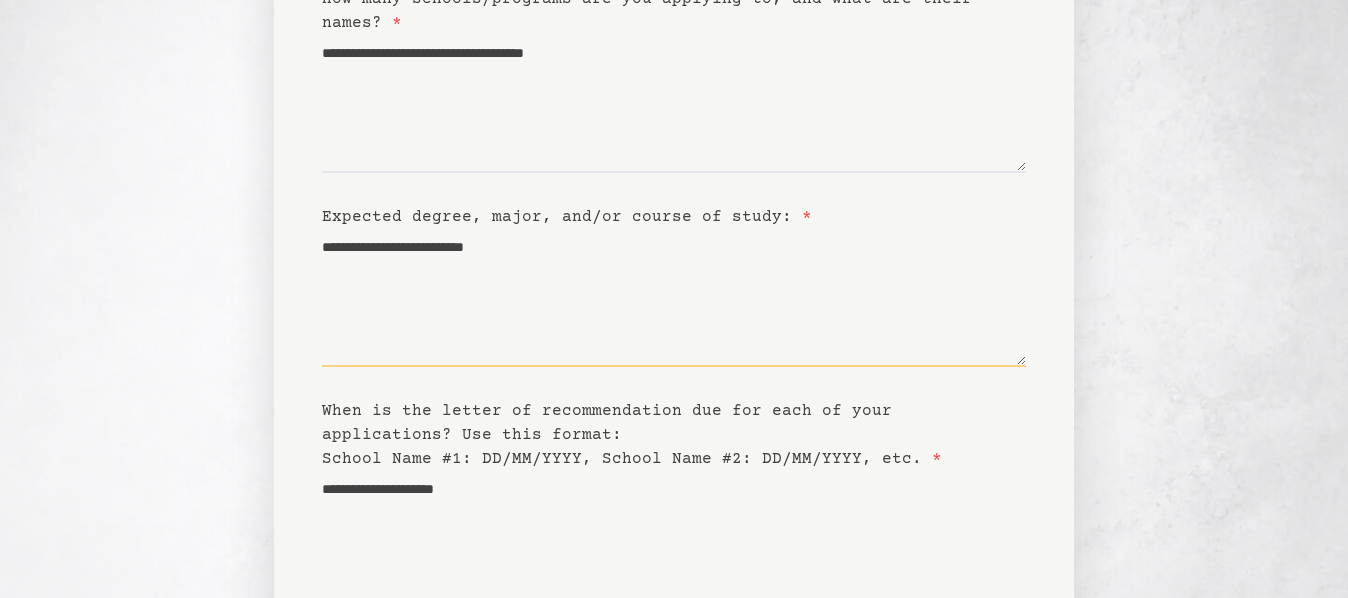 scroll, scrollTop: 464, scrollLeft: 0, axis: vertical 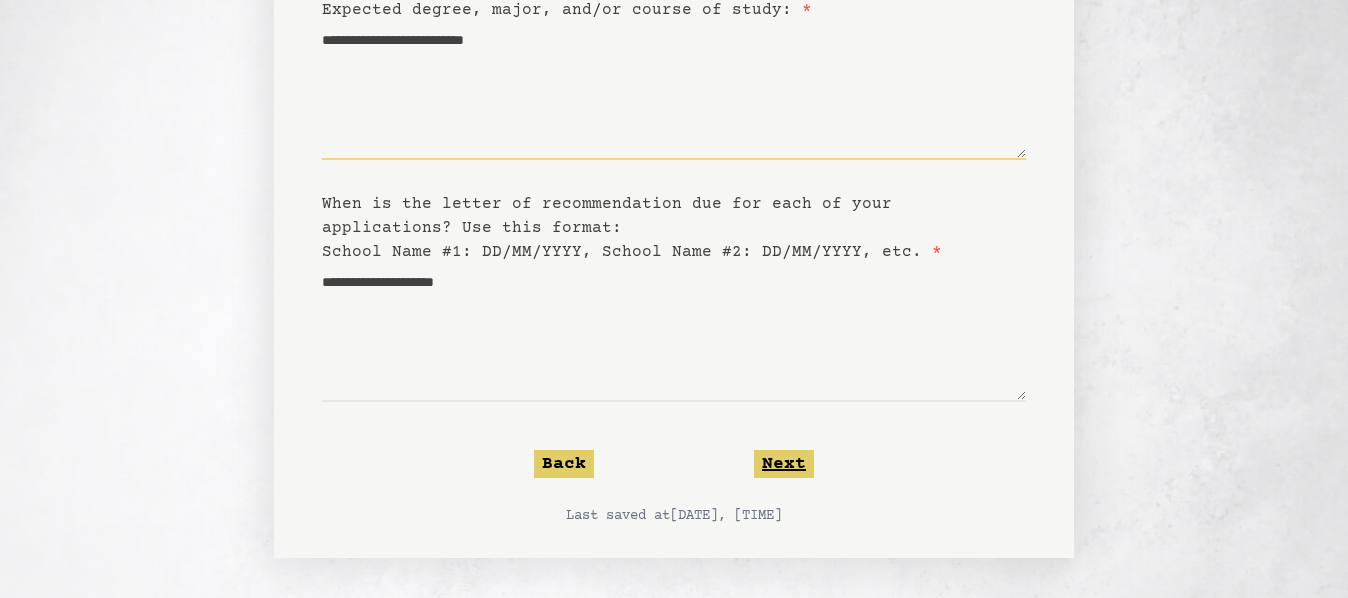 type on "**********" 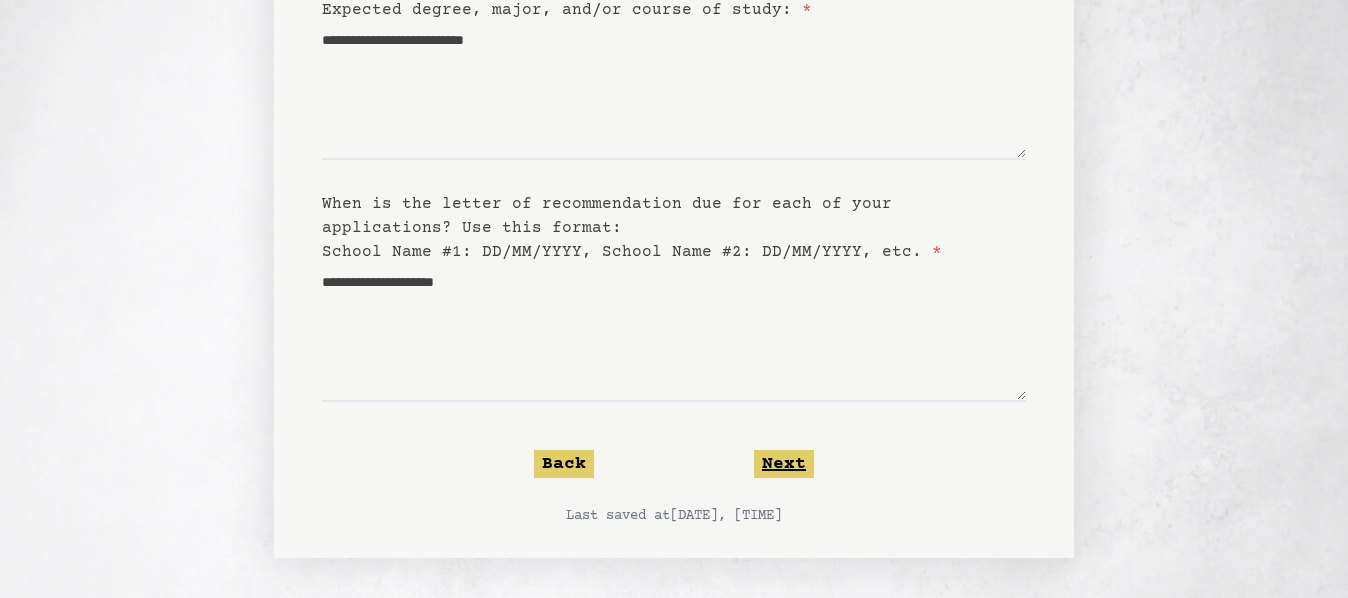 click on "Next" 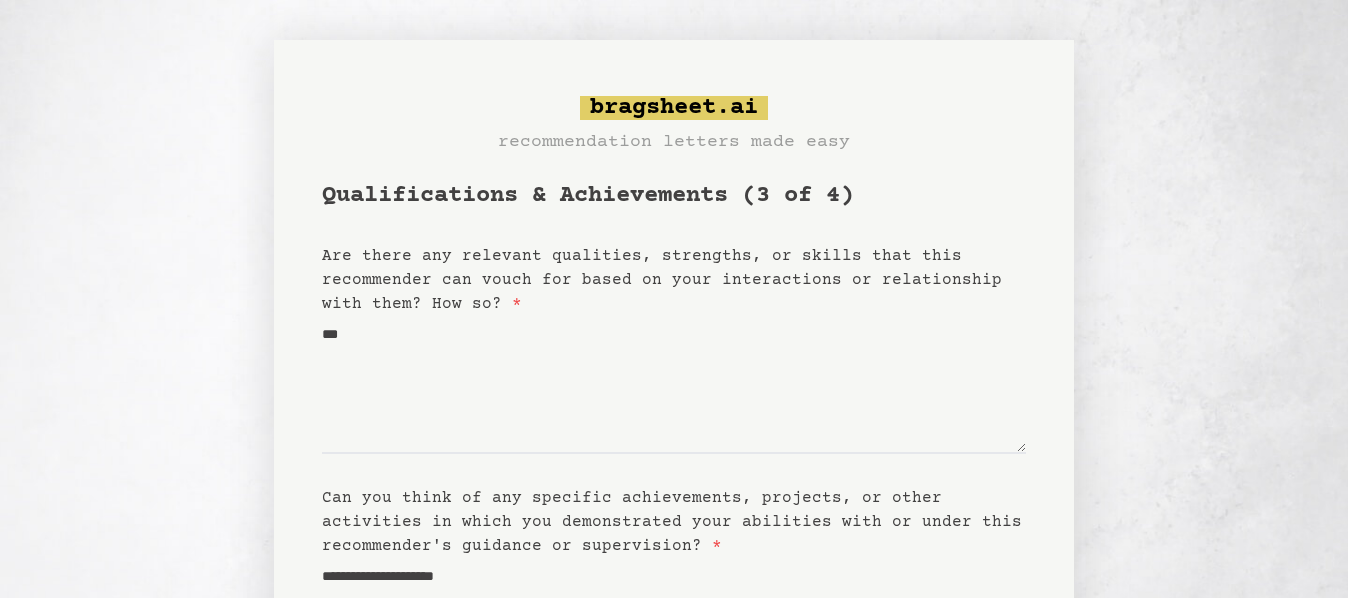 scroll, scrollTop: 294, scrollLeft: 0, axis: vertical 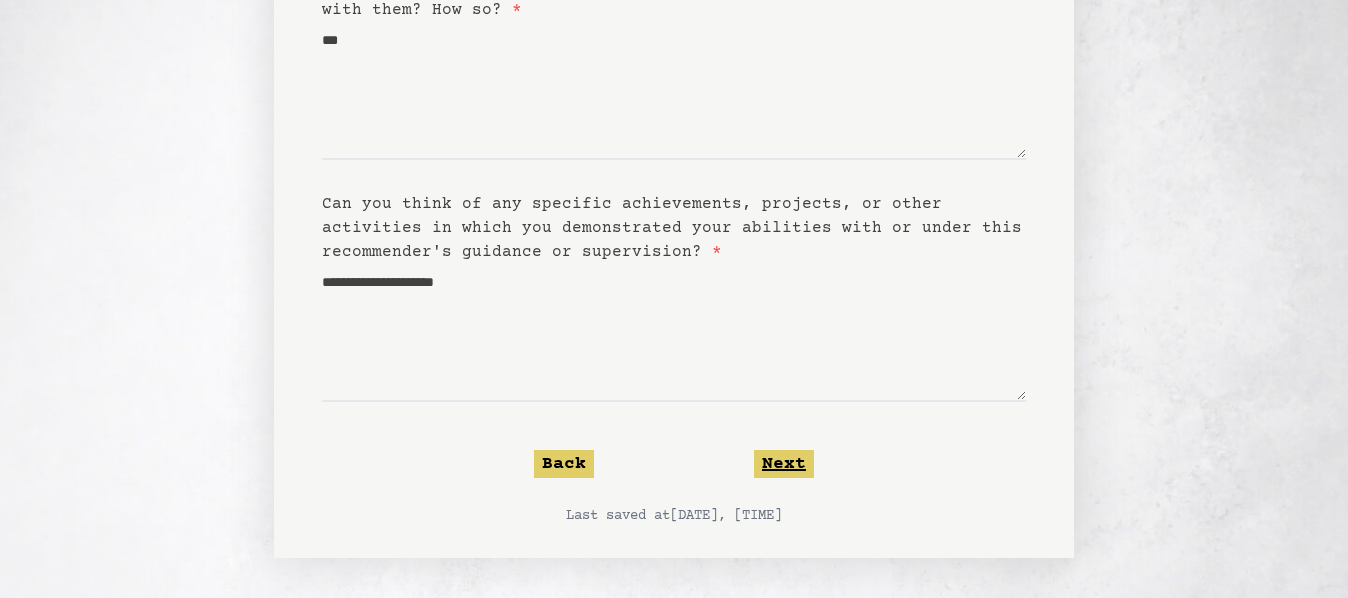 click on "Next" 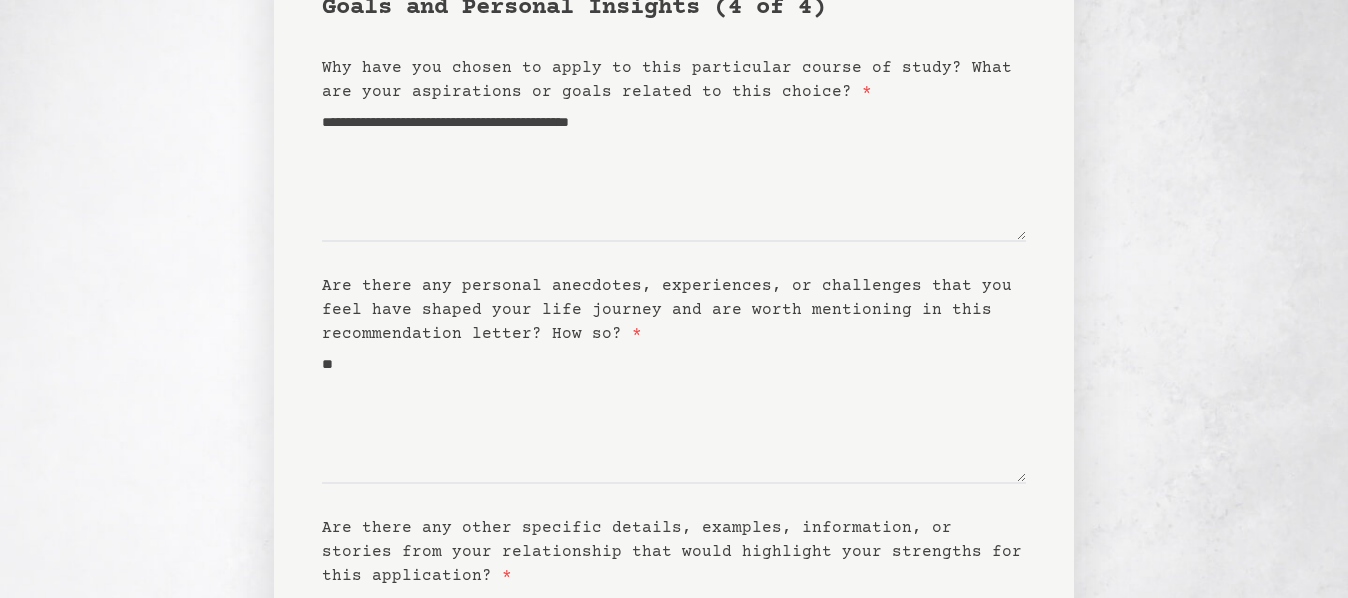 scroll, scrollTop: 413, scrollLeft: 0, axis: vertical 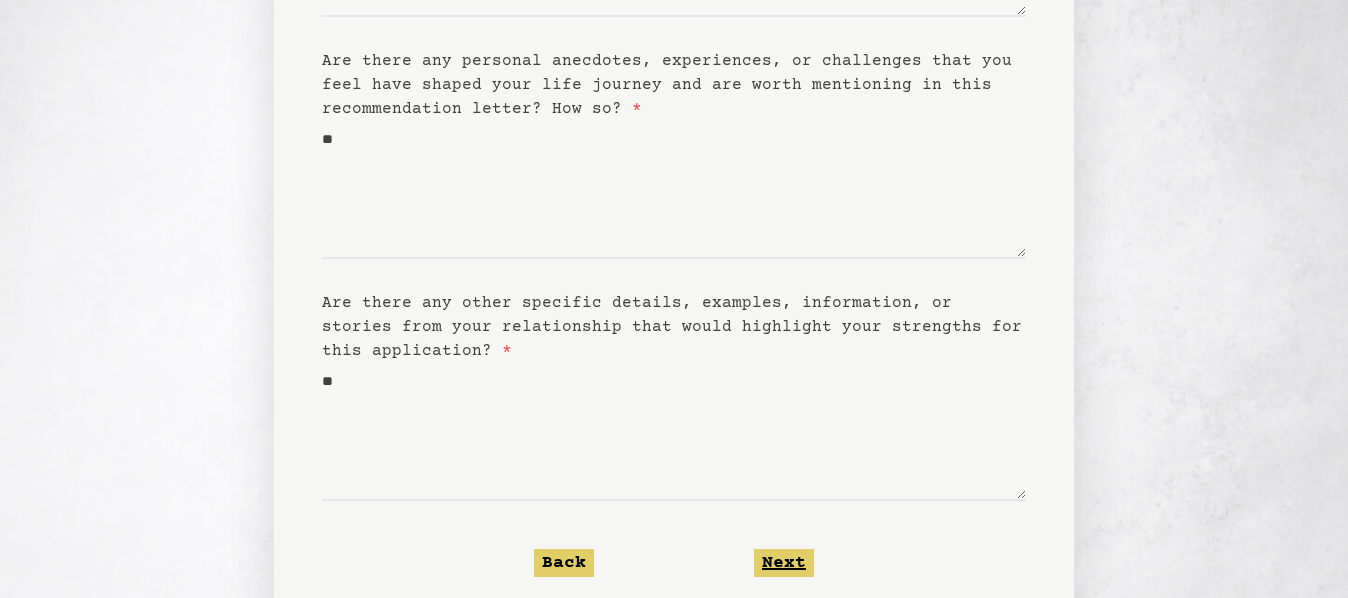 click on "Next" 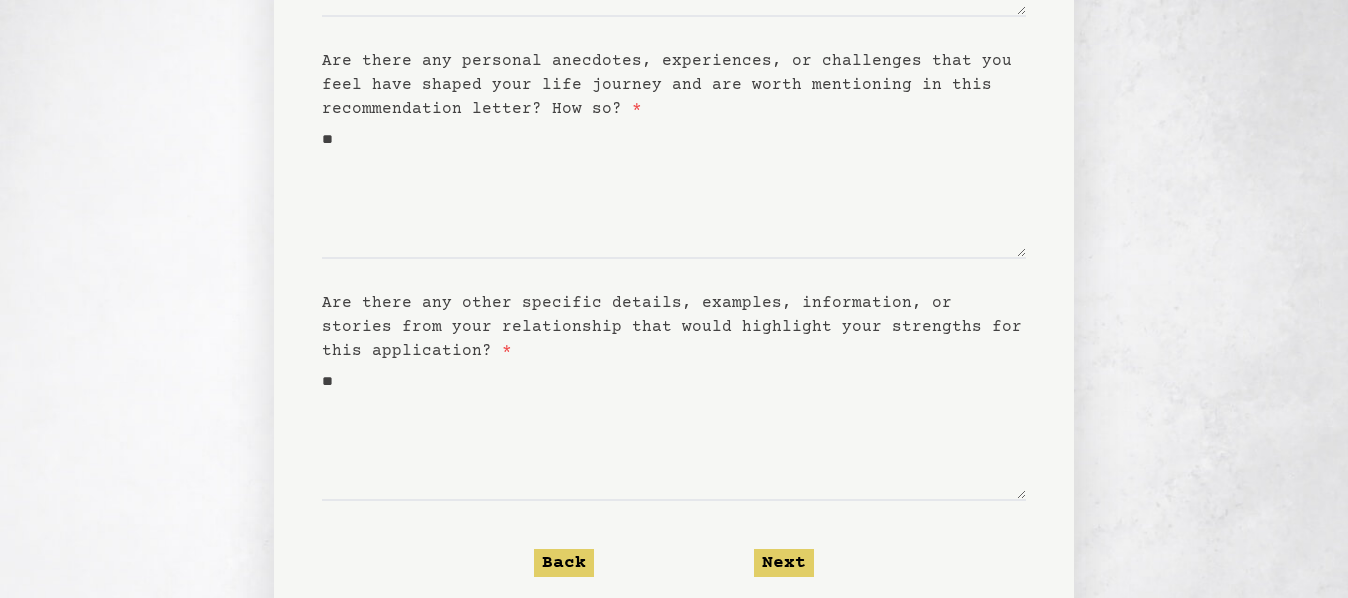 scroll, scrollTop: 0, scrollLeft: 0, axis: both 